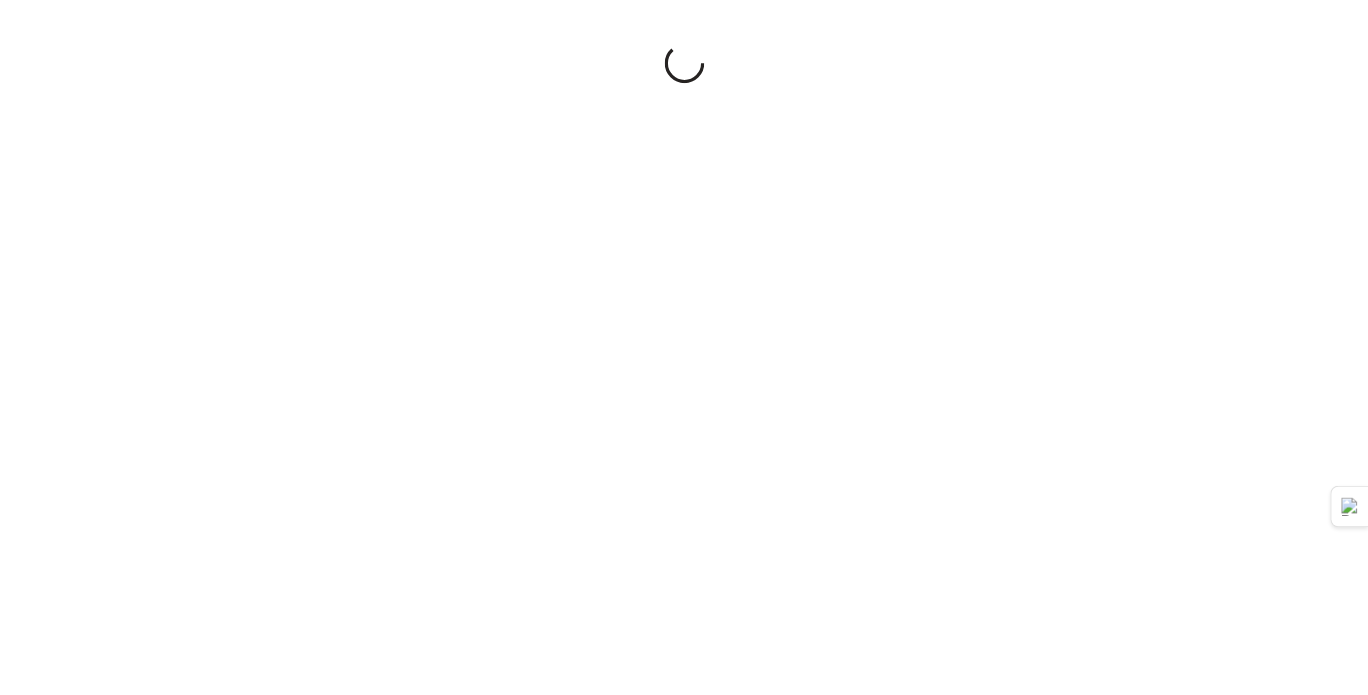 scroll, scrollTop: 0, scrollLeft: 0, axis: both 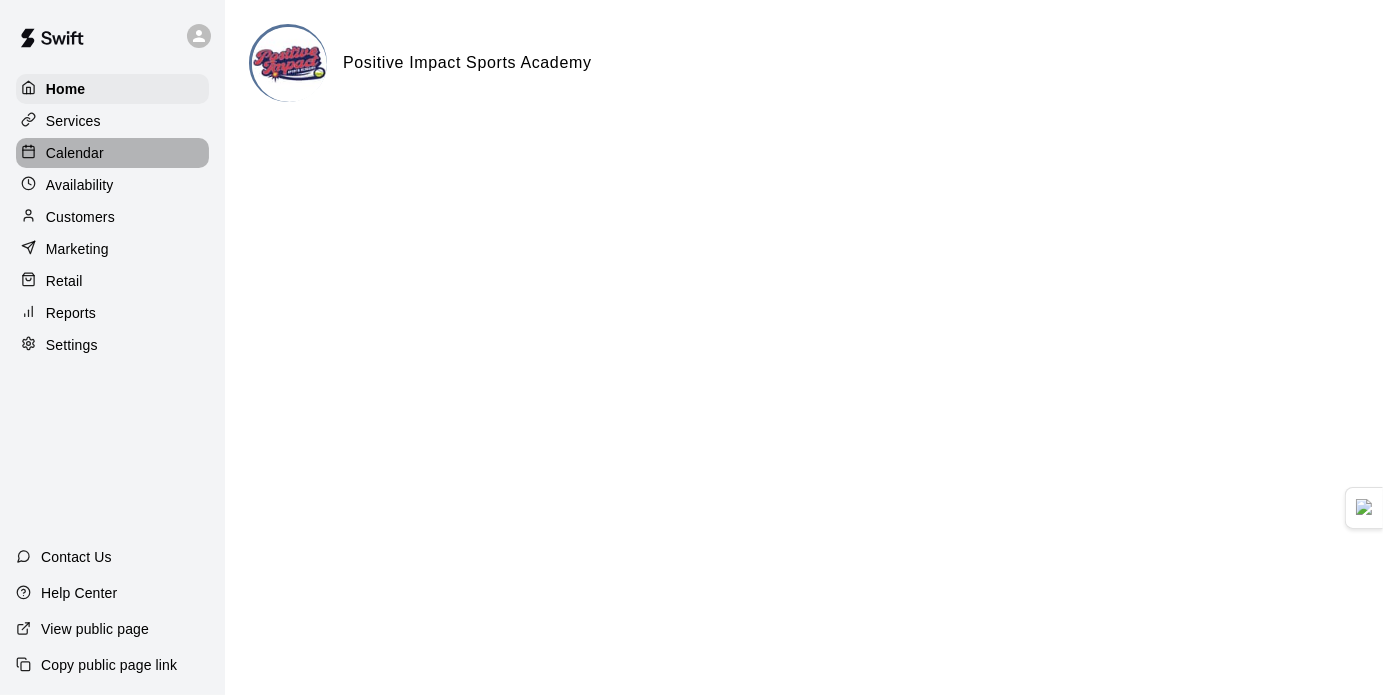 click on "Calendar" at bounding box center [112, 153] 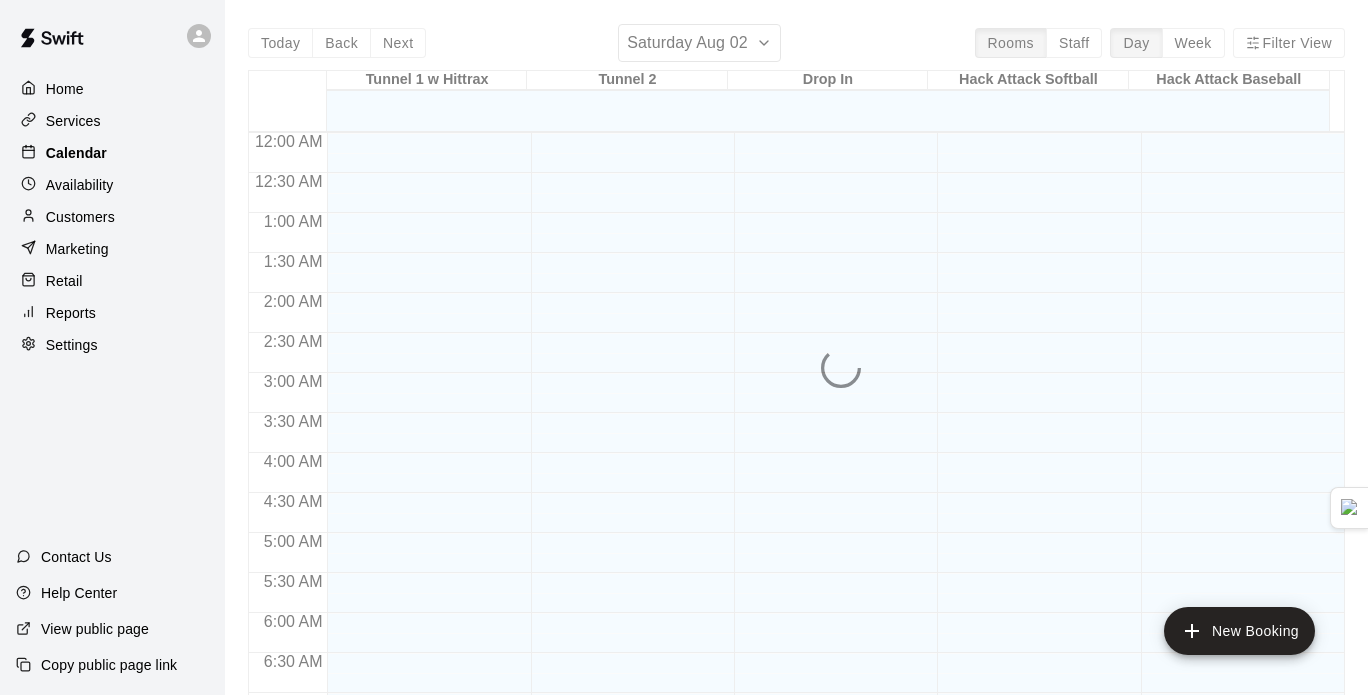 scroll, scrollTop: 1274, scrollLeft: 0, axis: vertical 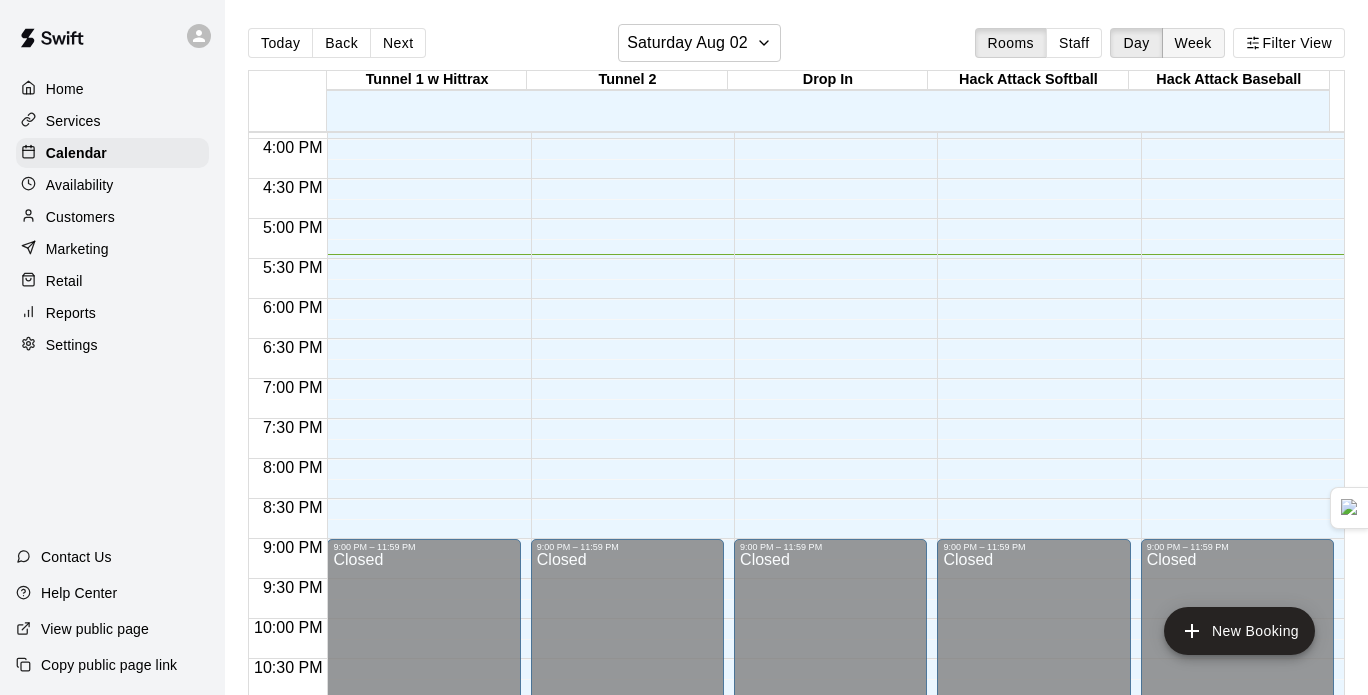 click on "Week" at bounding box center [1193, 43] 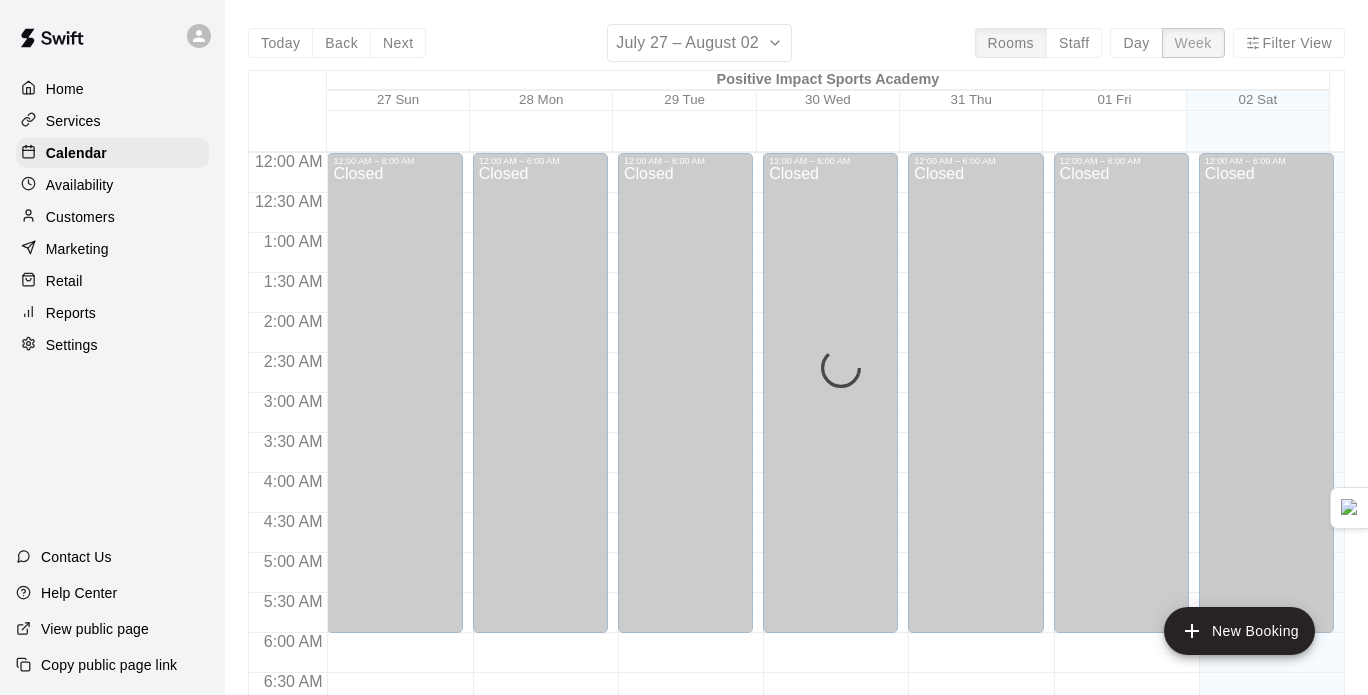 scroll, scrollTop: 1355, scrollLeft: 0, axis: vertical 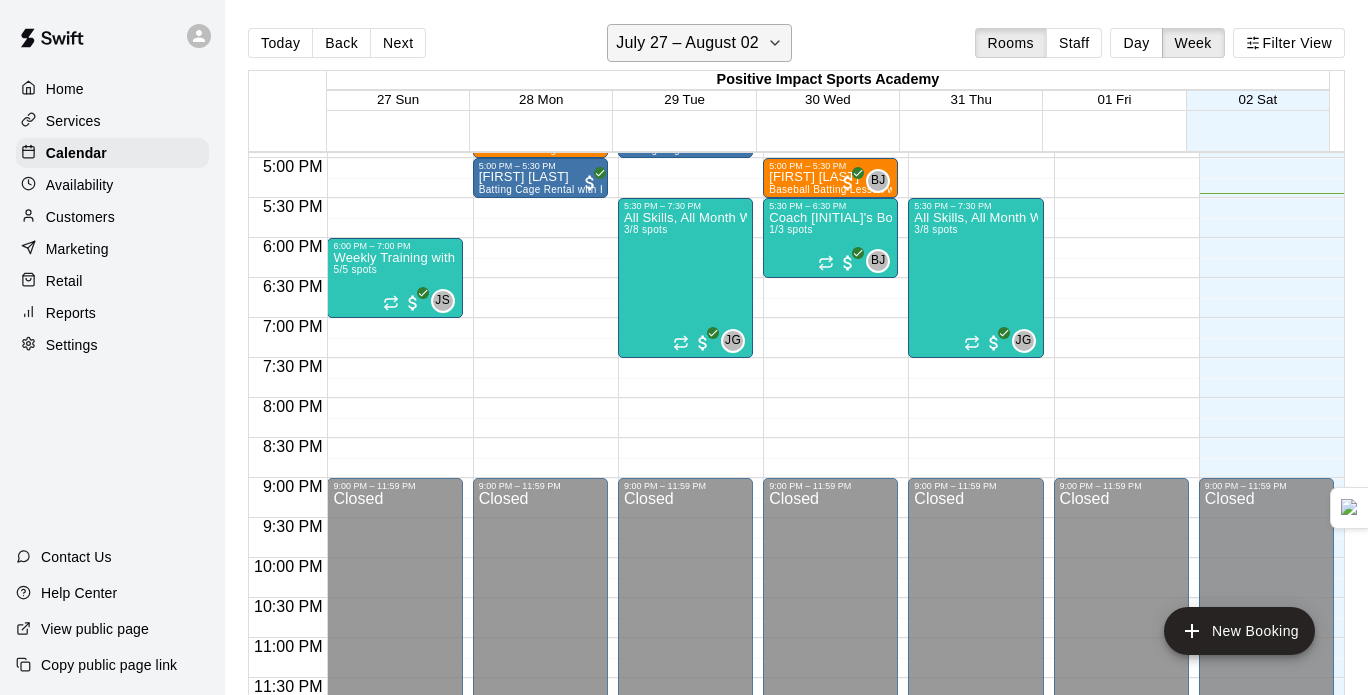 click on "July 27 – August 02" at bounding box center (687, 43) 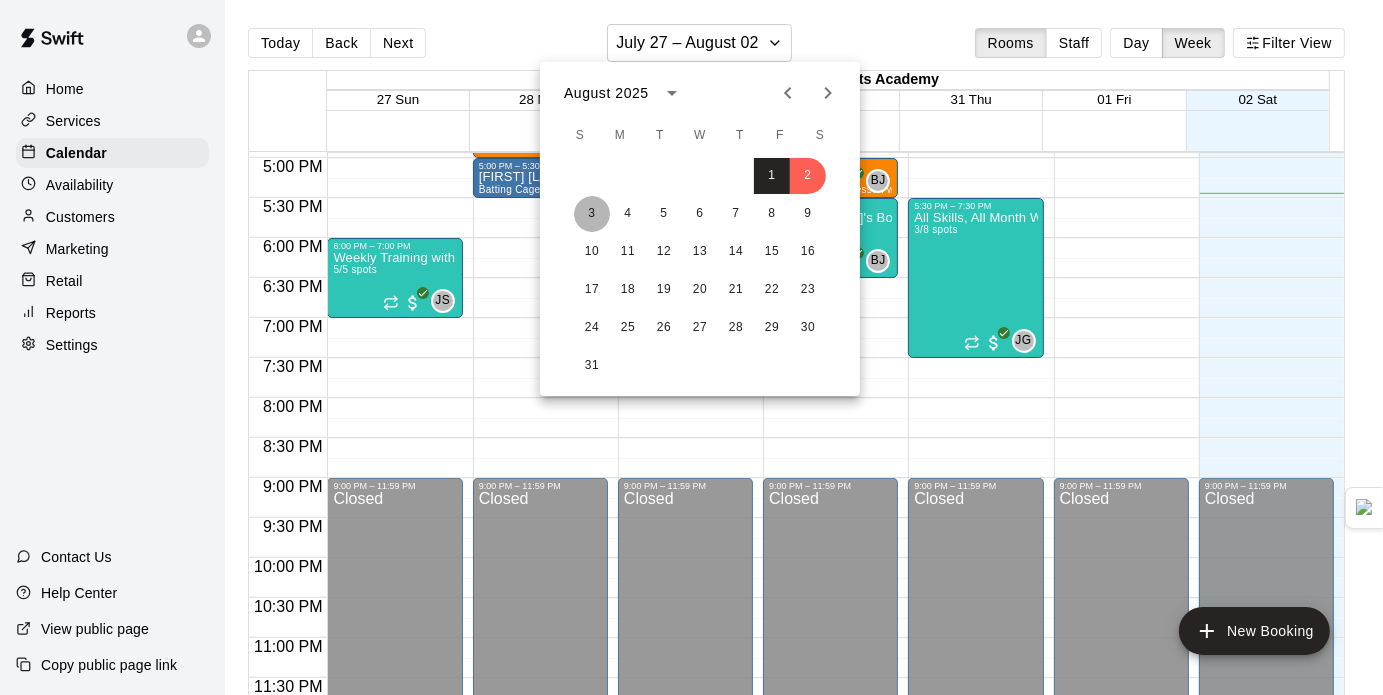 click on "3" at bounding box center (592, 214) 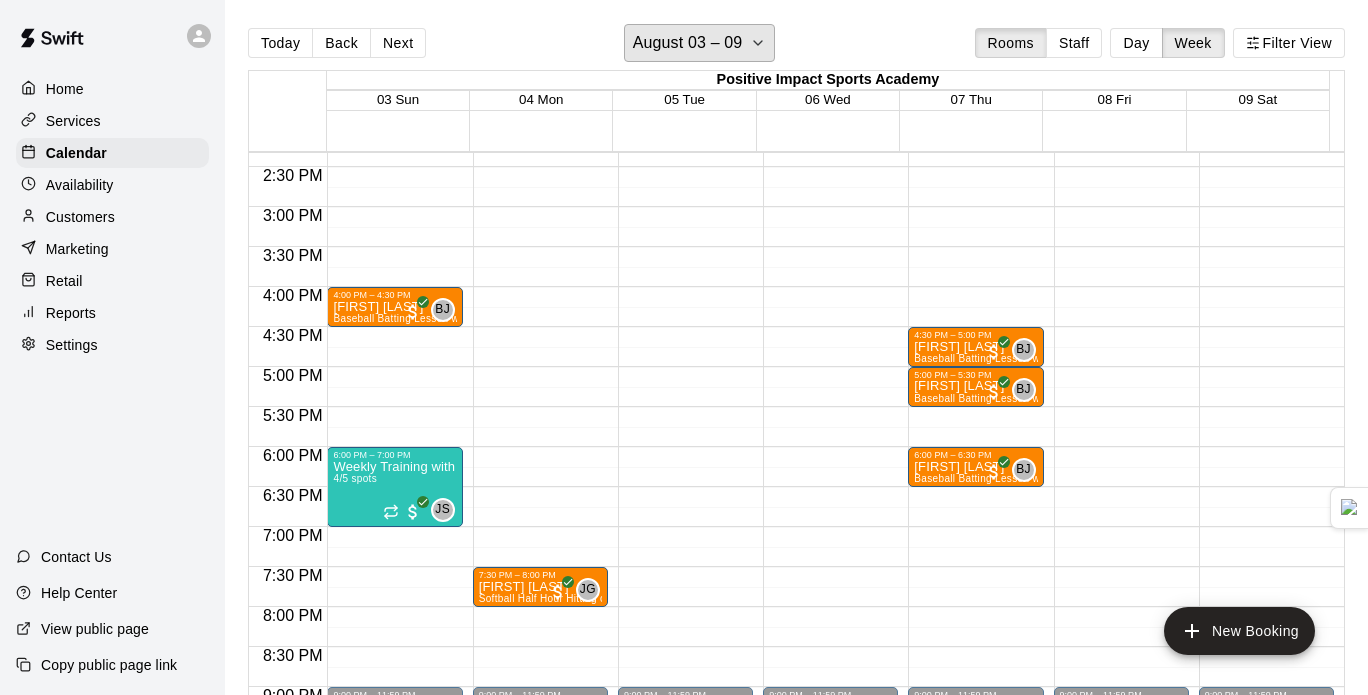 scroll, scrollTop: 1221, scrollLeft: 0, axis: vertical 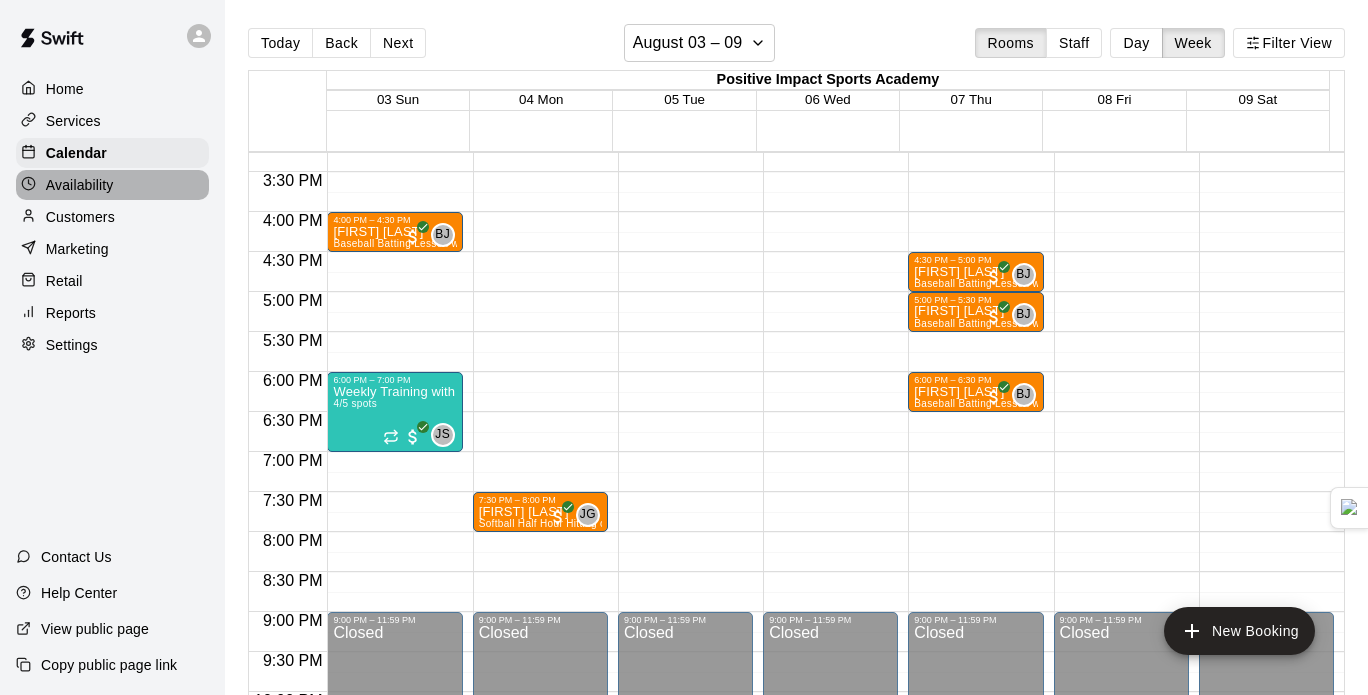 click on "Availability" at bounding box center [112, 185] 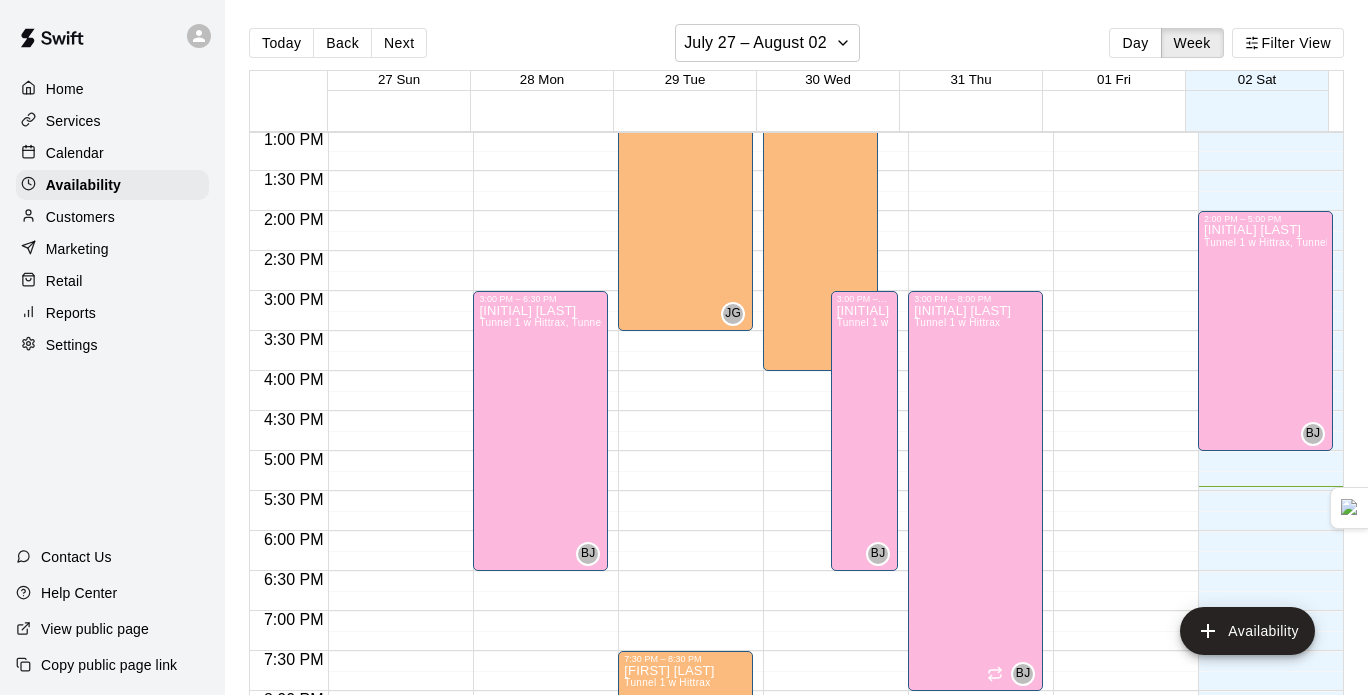 scroll, scrollTop: 1040, scrollLeft: 0, axis: vertical 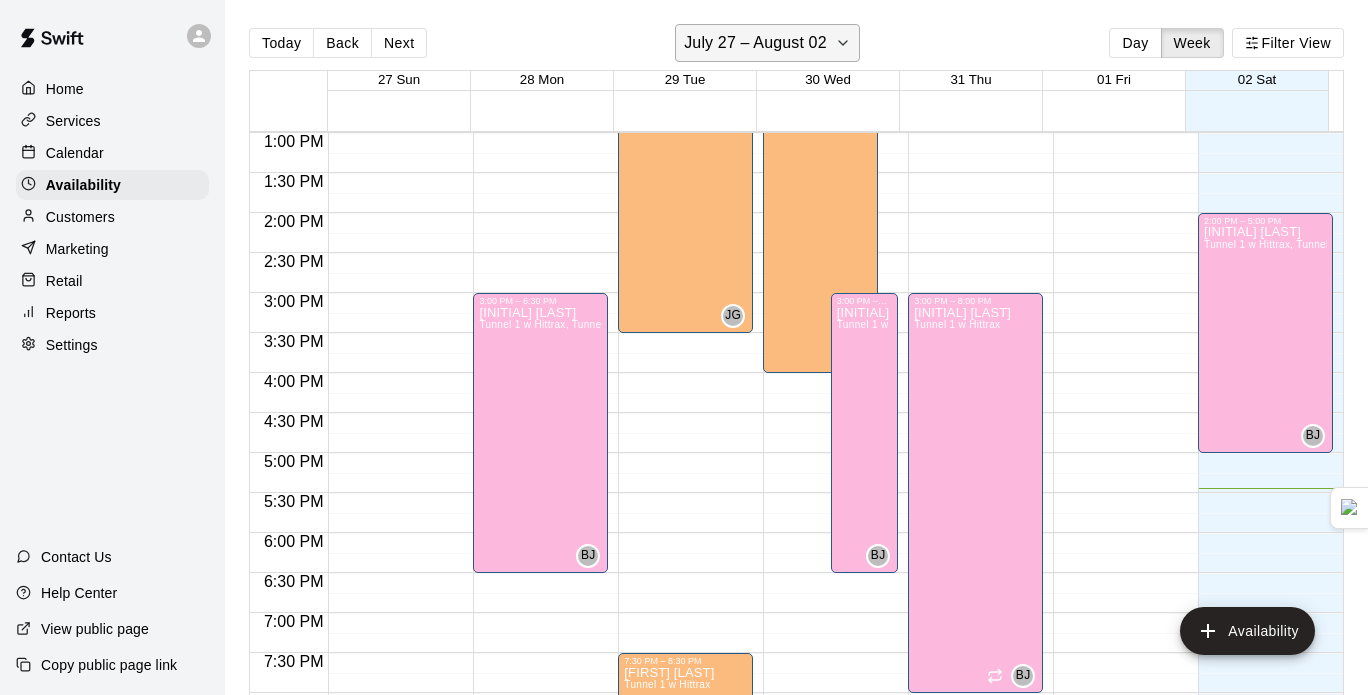 click on "July 27 – August 02" at bounding box center (755, 43) 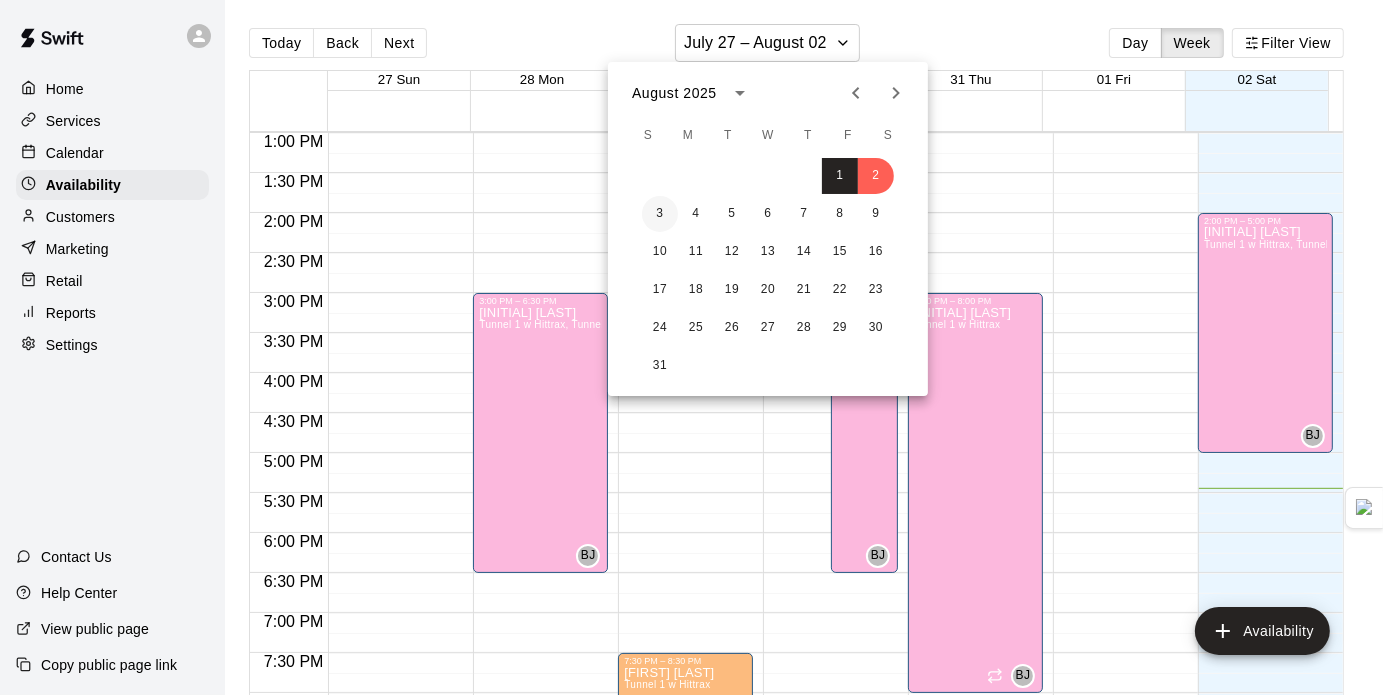 click on "3" at bounding box center (660, 214) 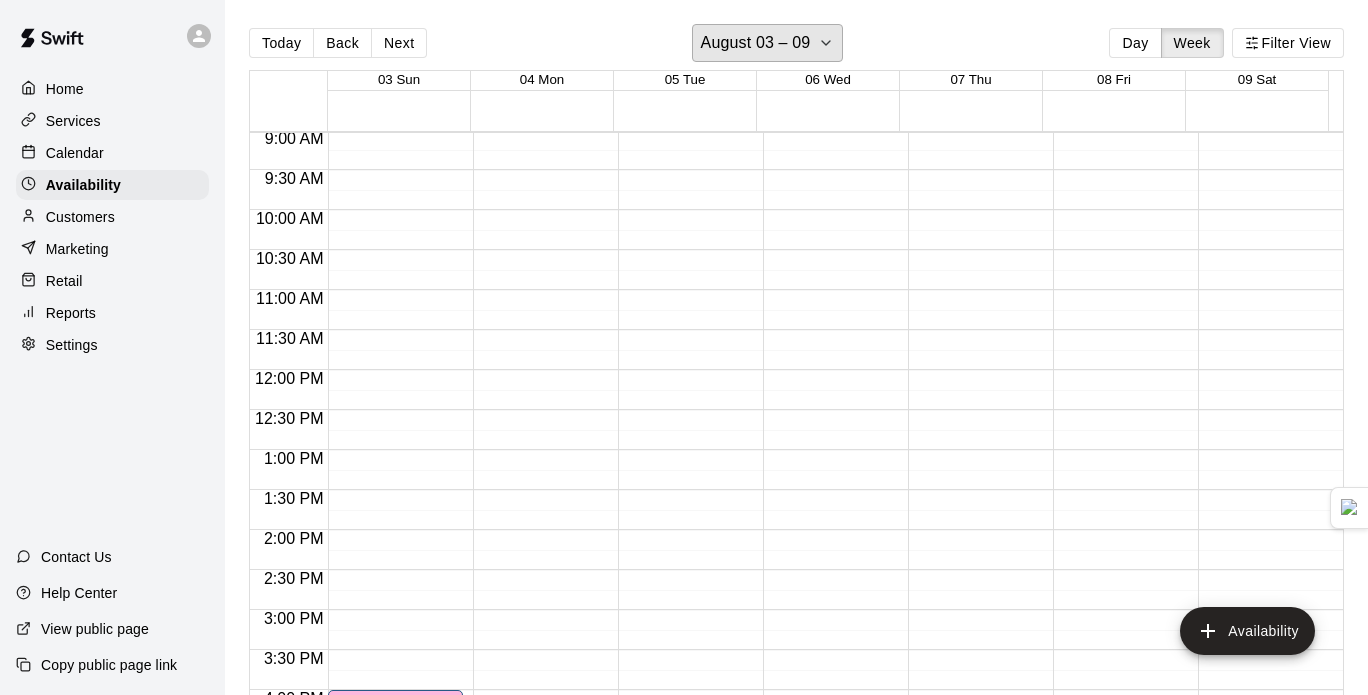 scroll, scrollTop: 721, scrollLeft: 0, axis: vertical 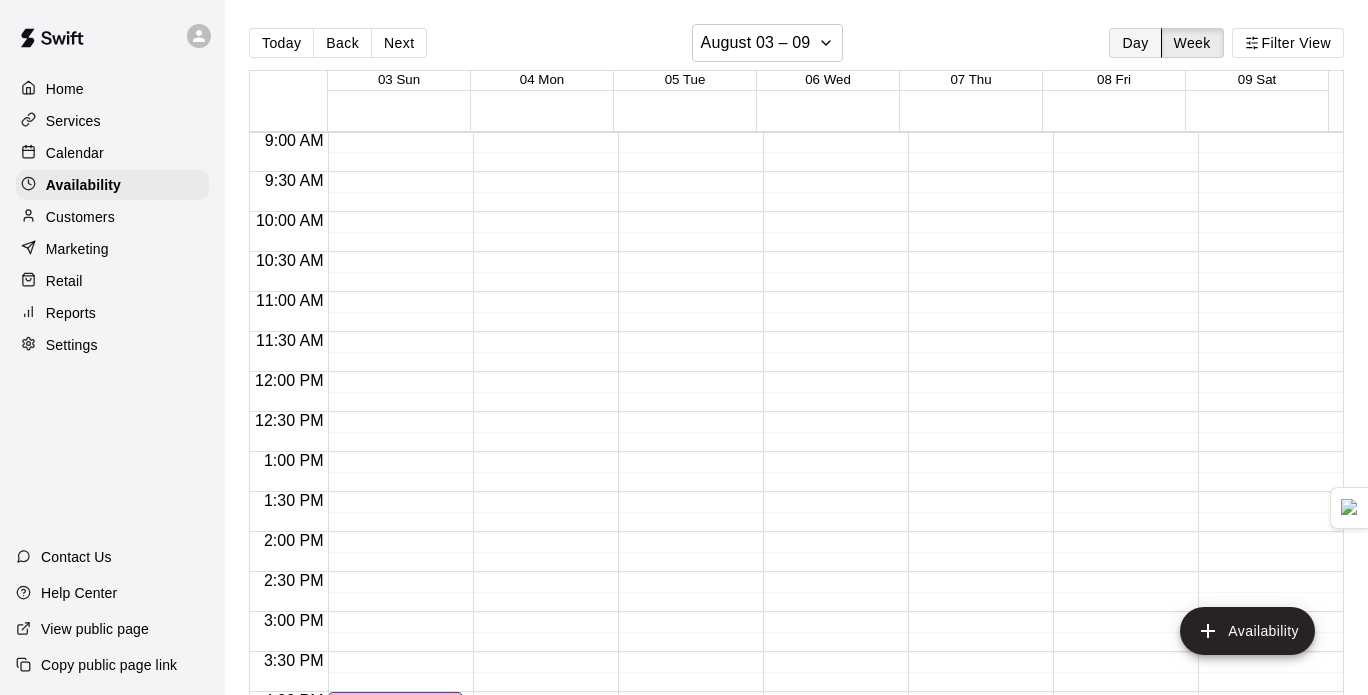click on "Day" at bounding box center (1135, 43) 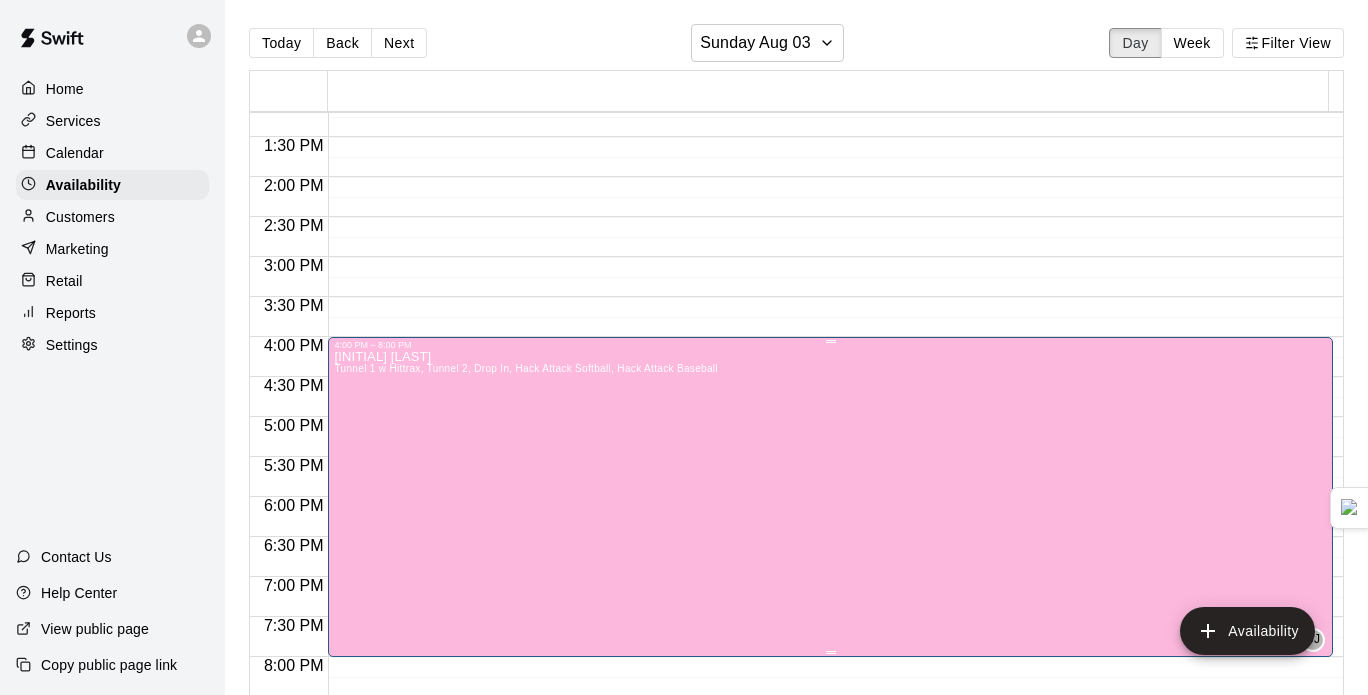 scroll, scrollTop: 1022, scrollLeft: 0, axis: vertical 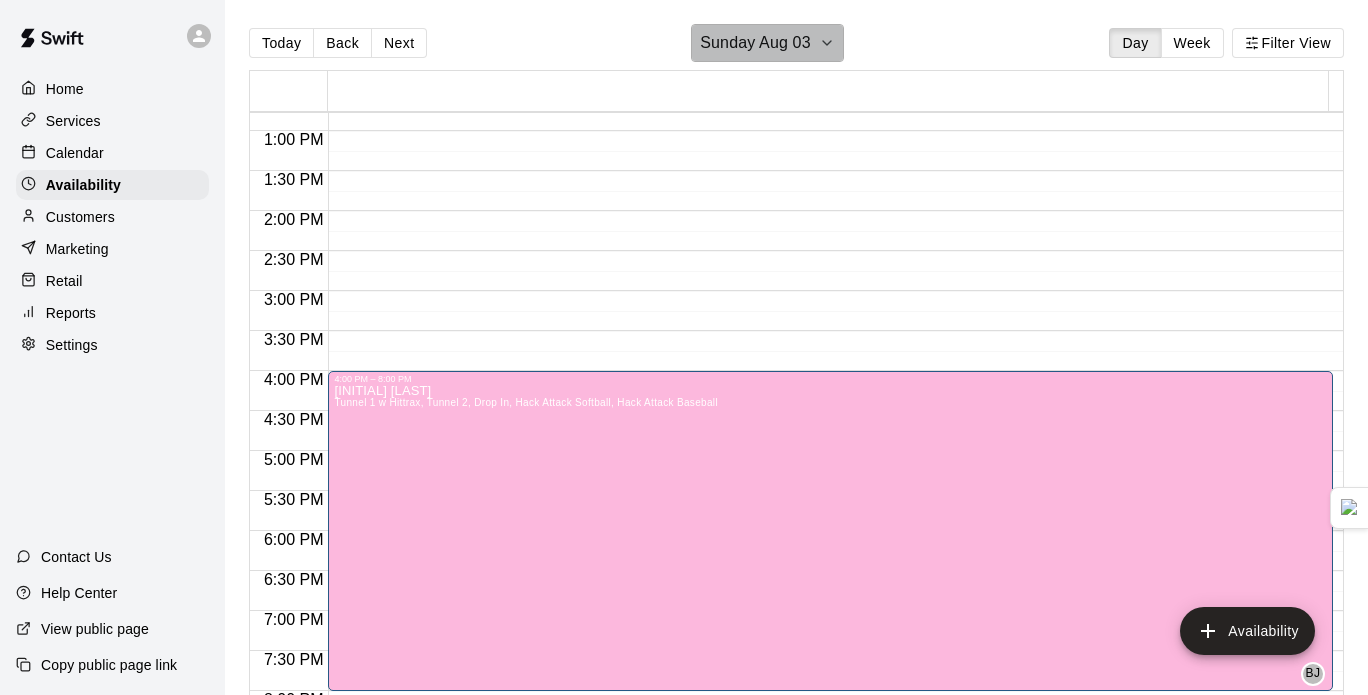click 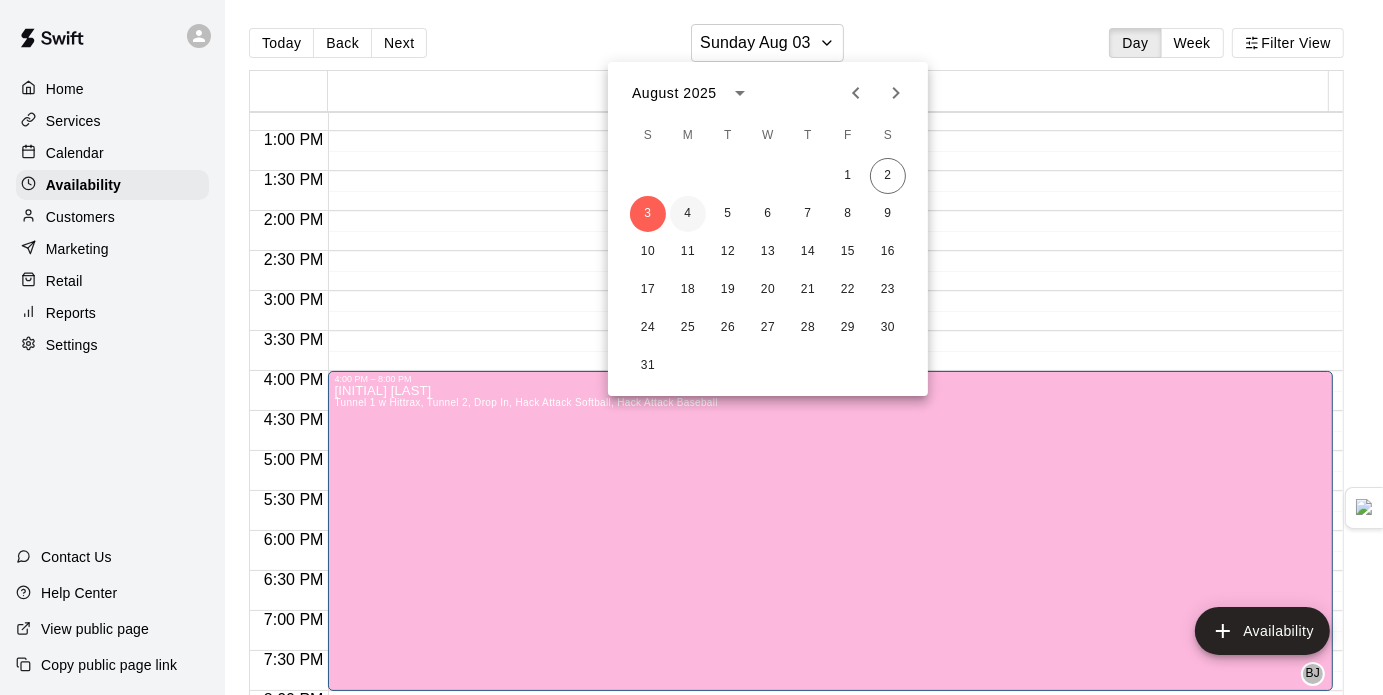 click on "4" at bounding box center [688, 214] 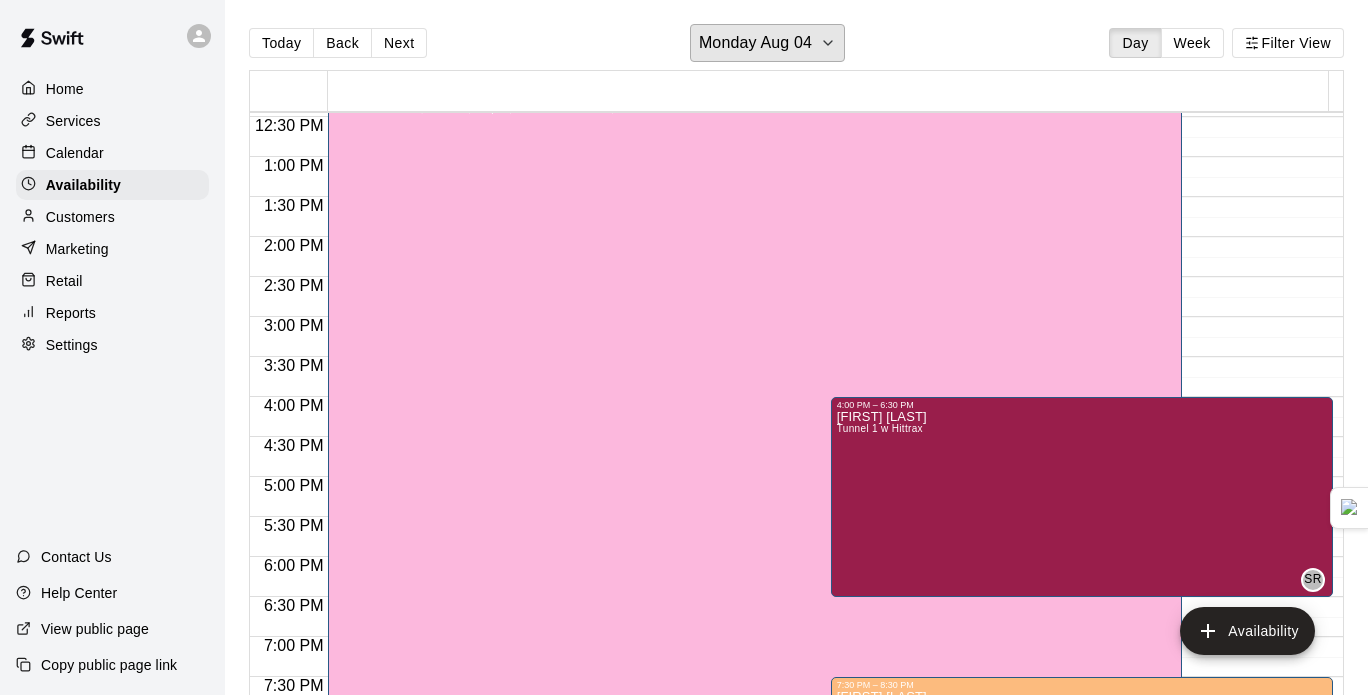 scroll, scrollTop: 1108, scrollLeft: 0, axis: vertical 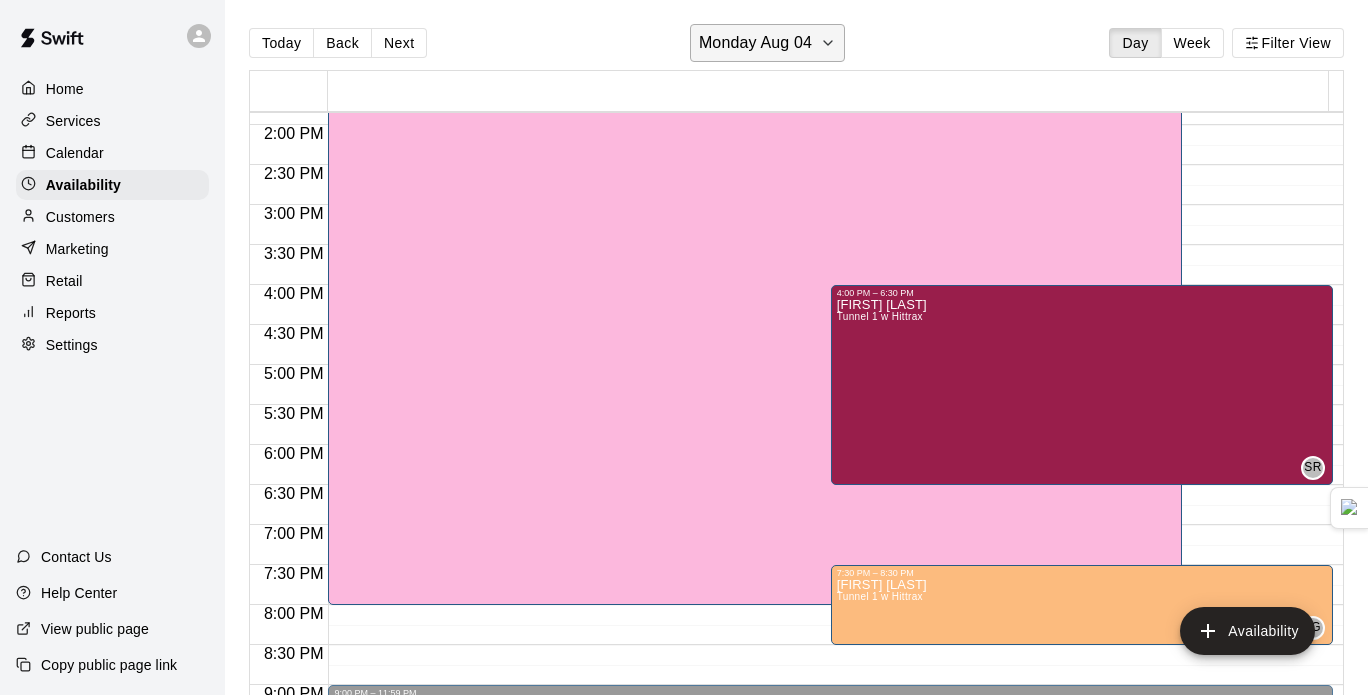 click on "Monday Aug 04" at bounding box center (755, 43) 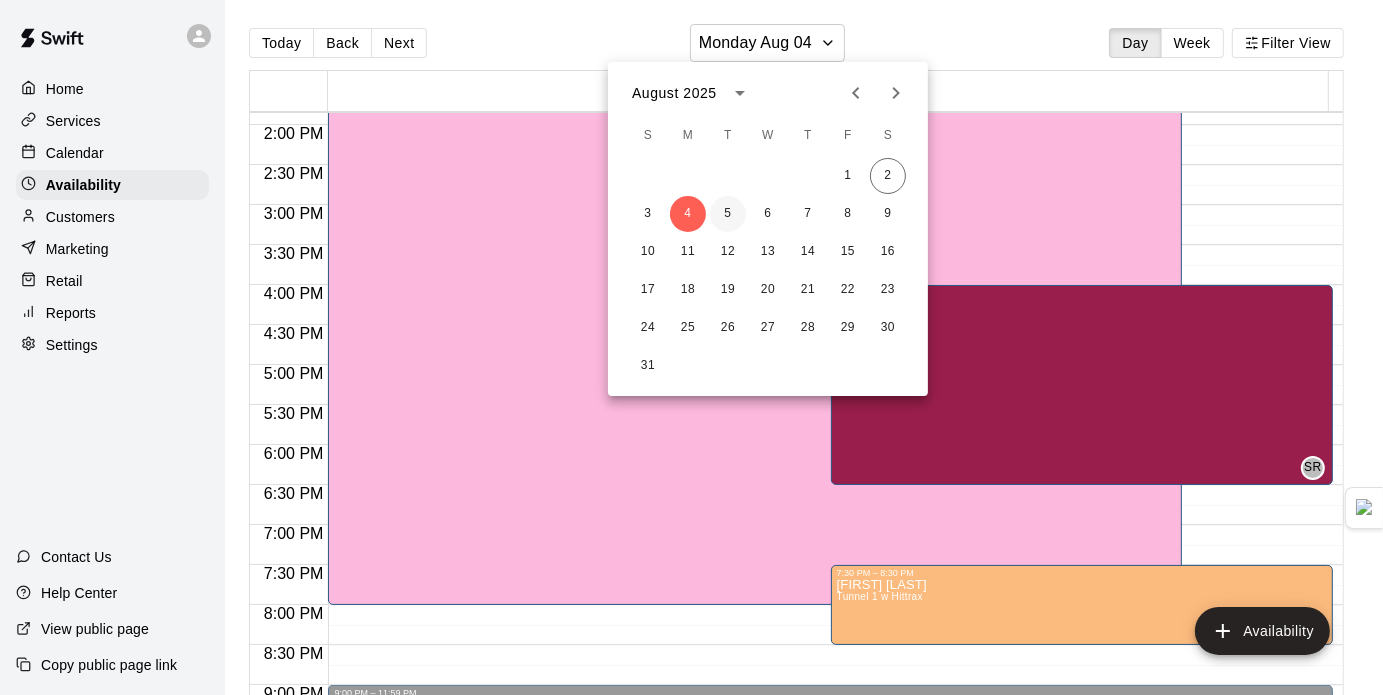 click on "5" at bounding box center (728, 214) 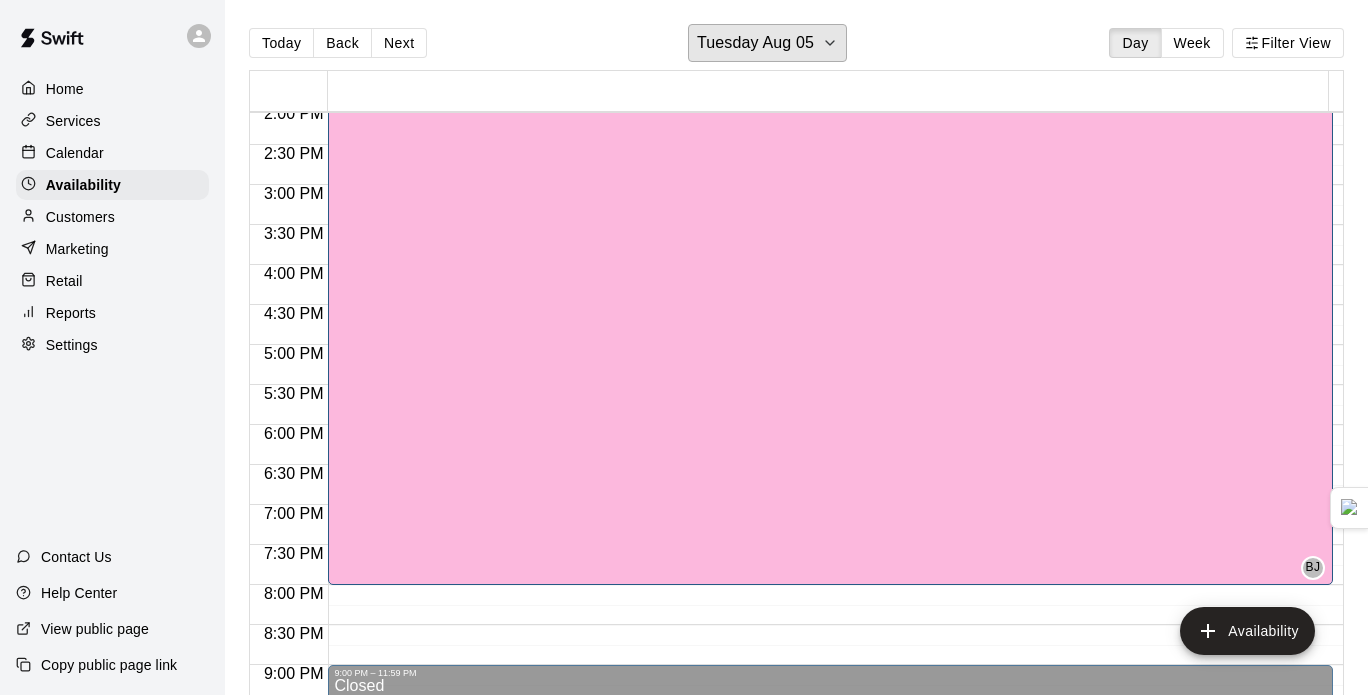 scroll, scrollTop: 842, scrollLeft: 0, axis: vertical 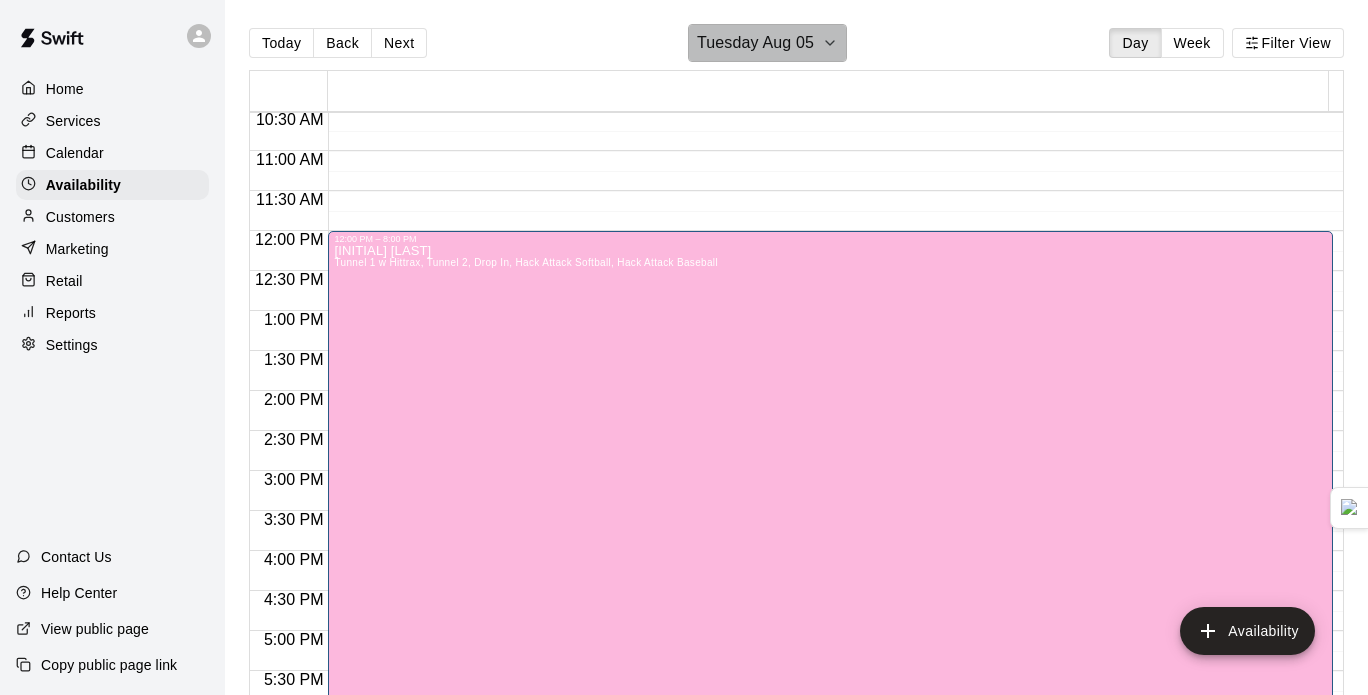 click on "Tuesday Aug 05" at bounding box center (767, 43) 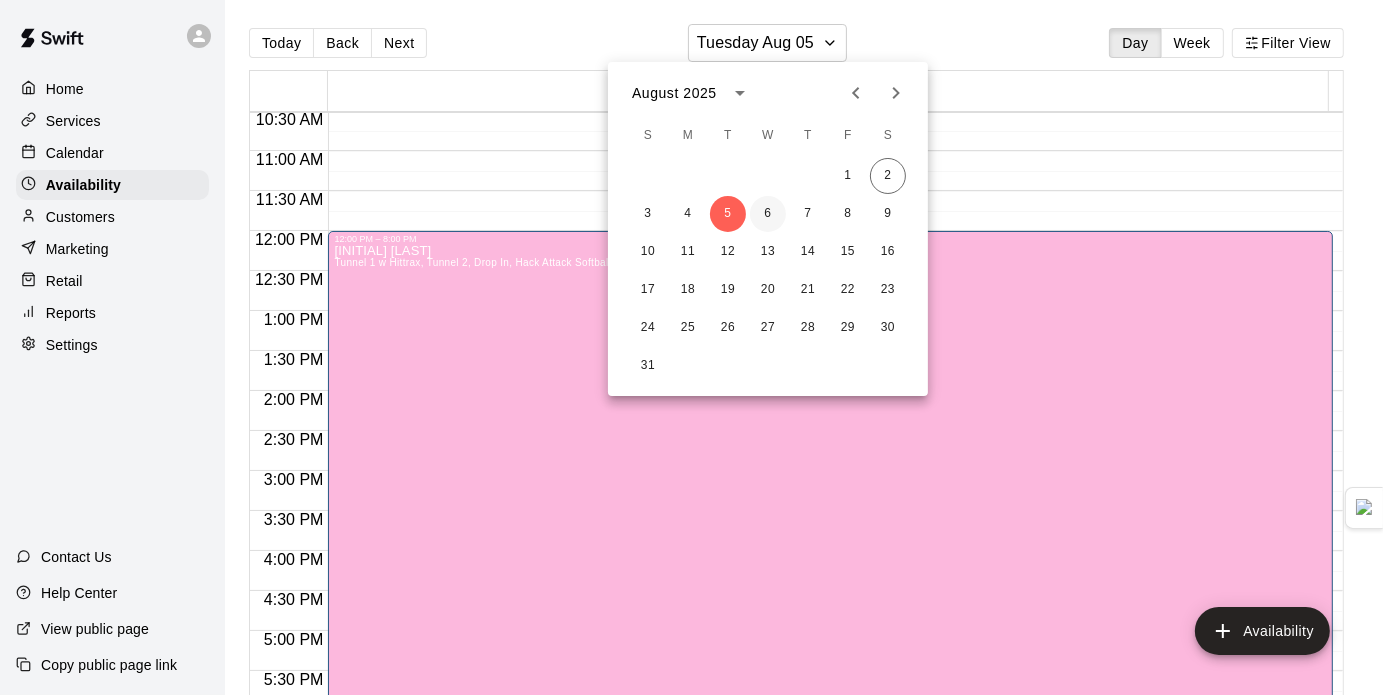 click on "6" at bounding box center (768, 214) 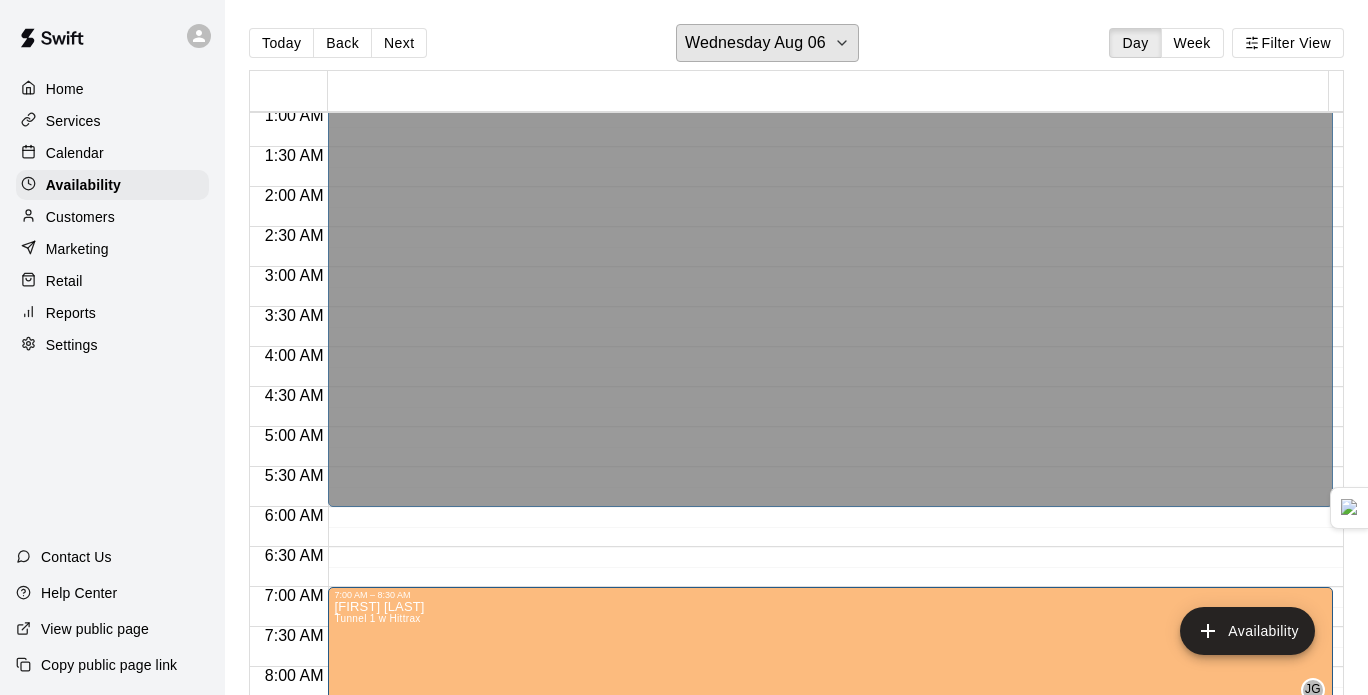 scroll, scrollTop: 0, scrollLeft: 0, axis: both 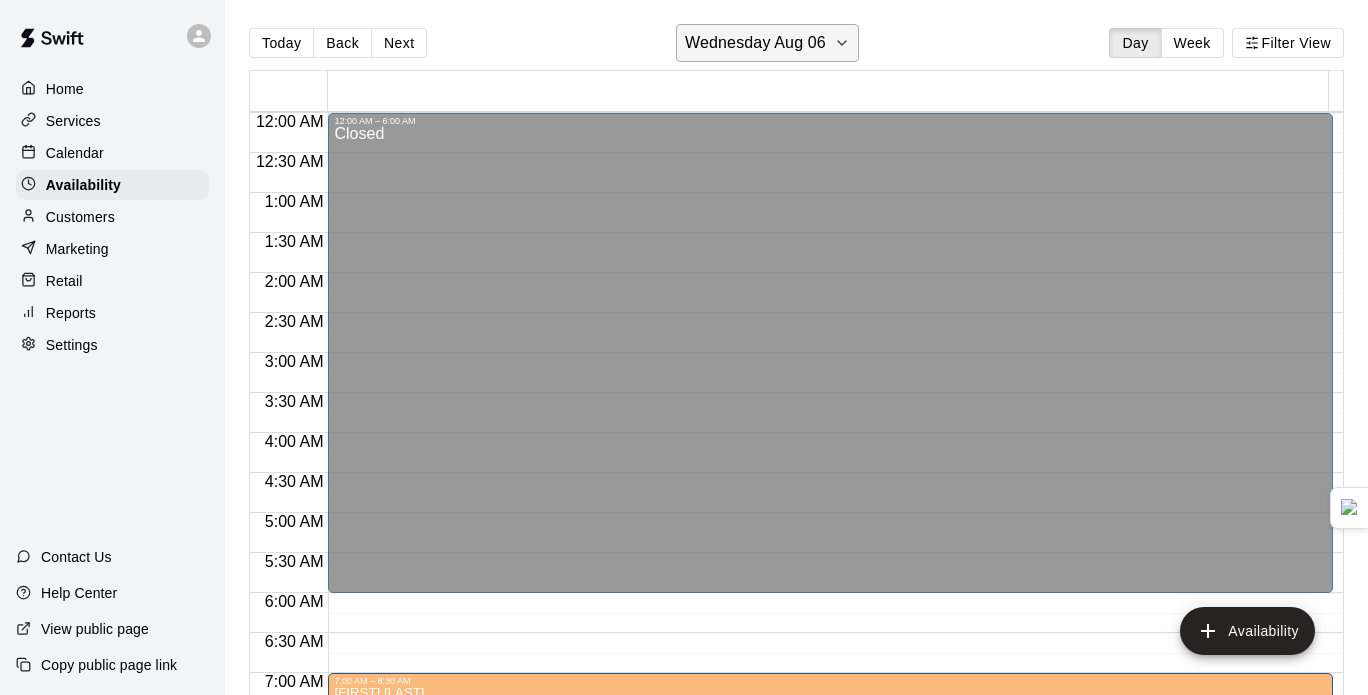 click 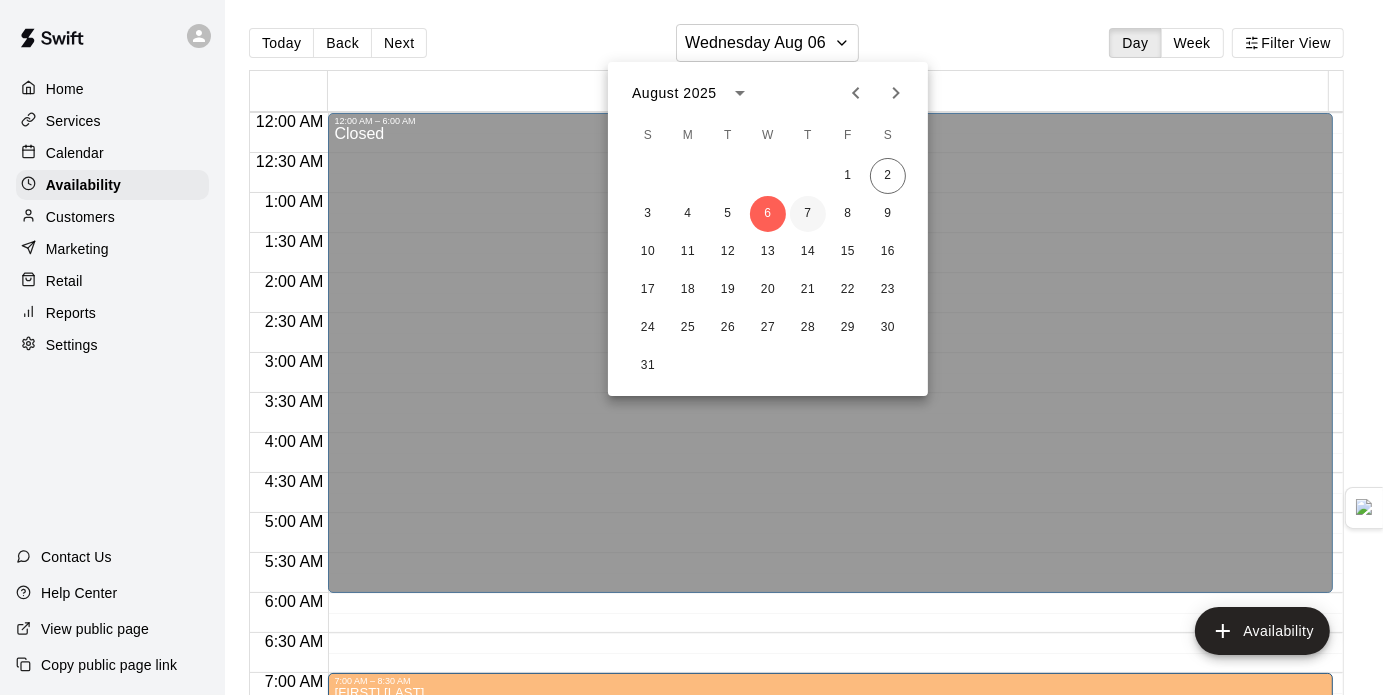 click on "7" at bounding box center (808, 214) 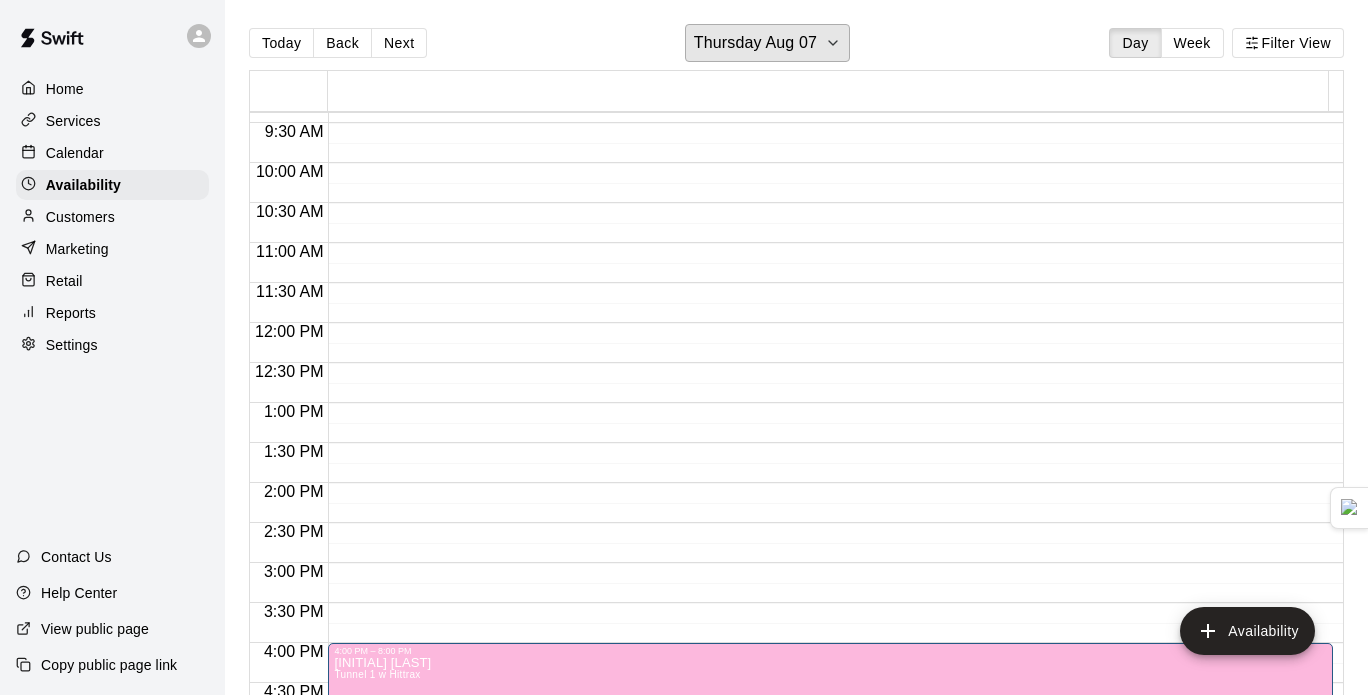 scroll, scrollTop: 746, scrollLeft: 0, axis: vertical 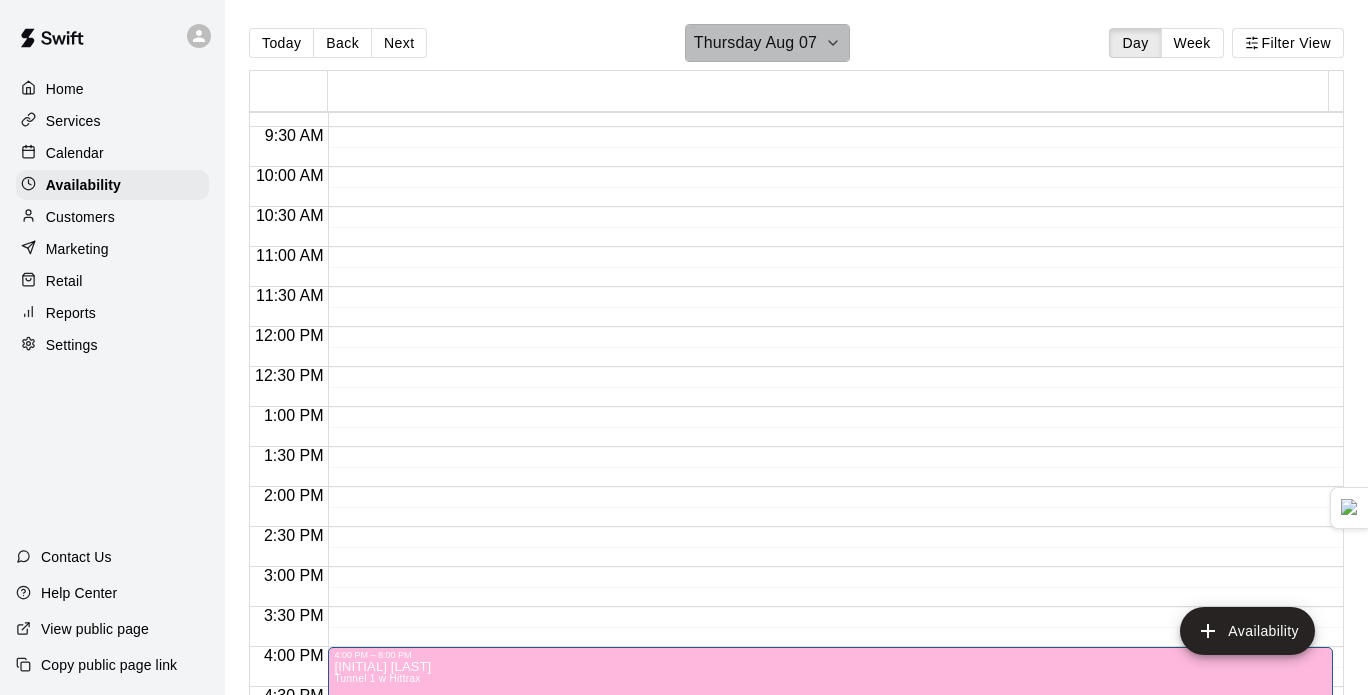 click 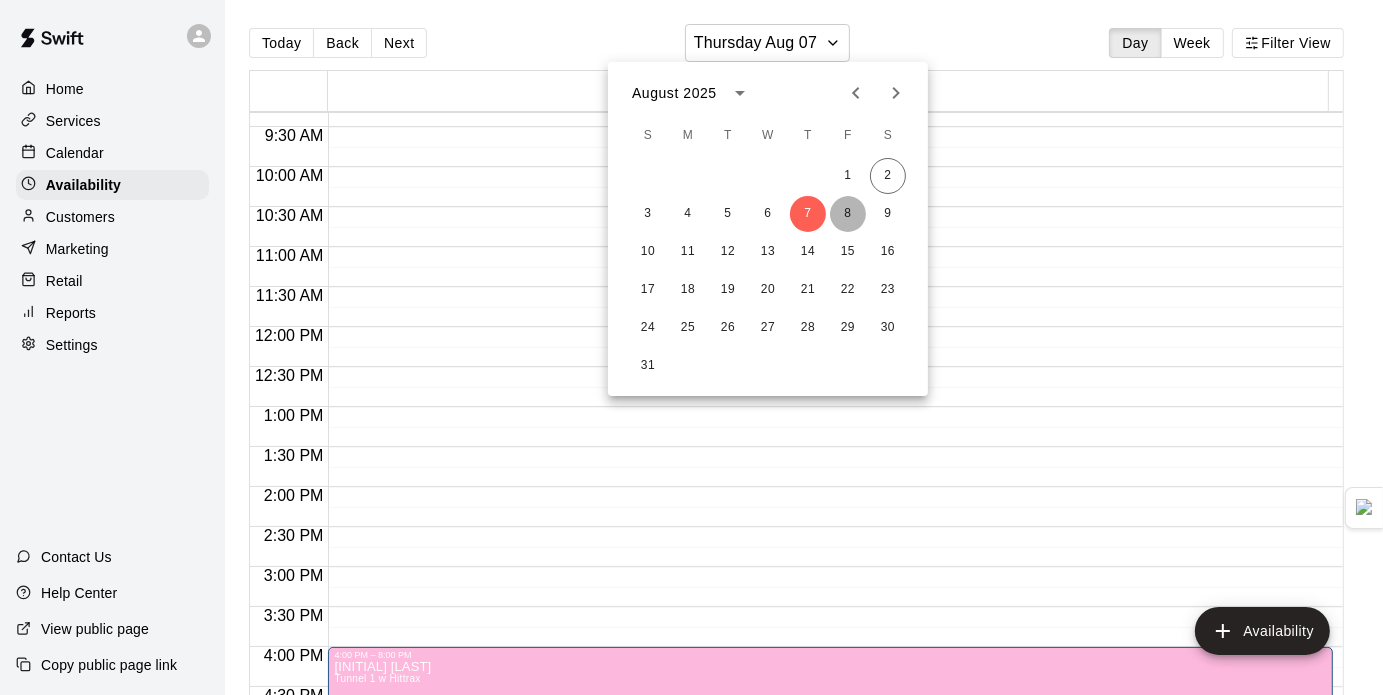 click on "8" at bounding box center [848, 214] 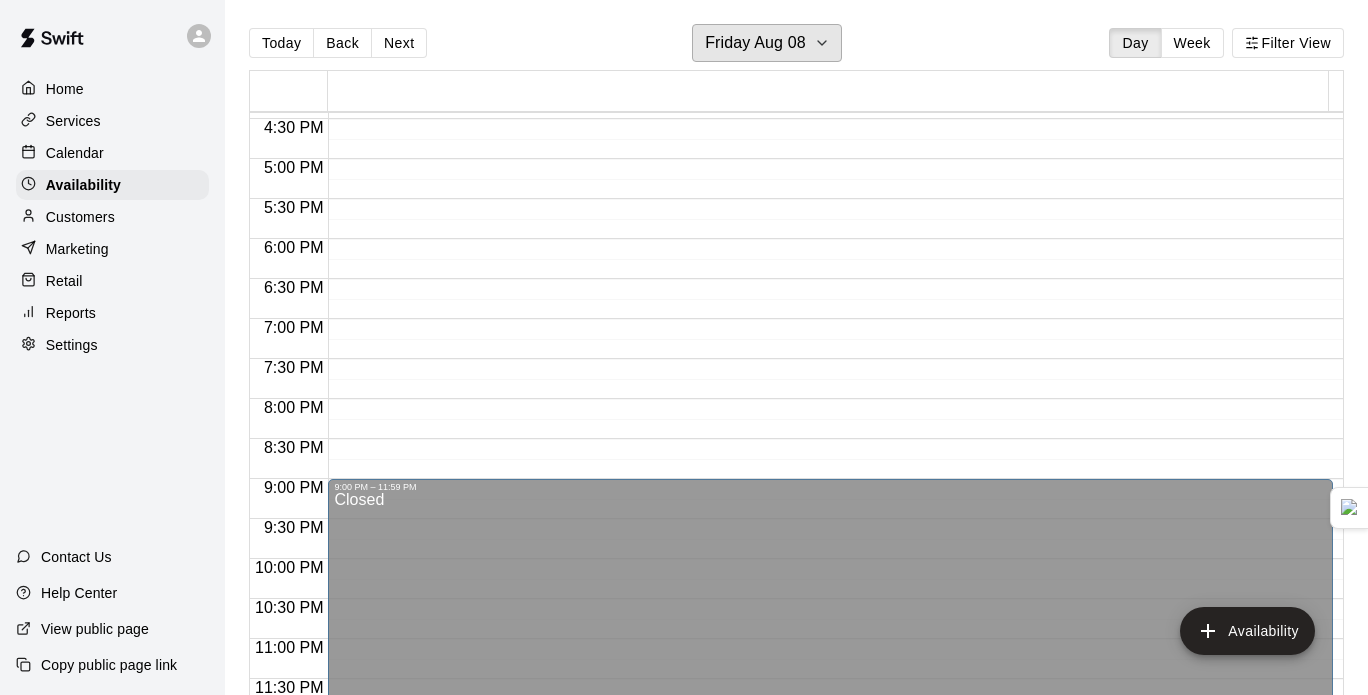 scroll, scrollTop: 718, scrollLeft: 0, axis: vertical 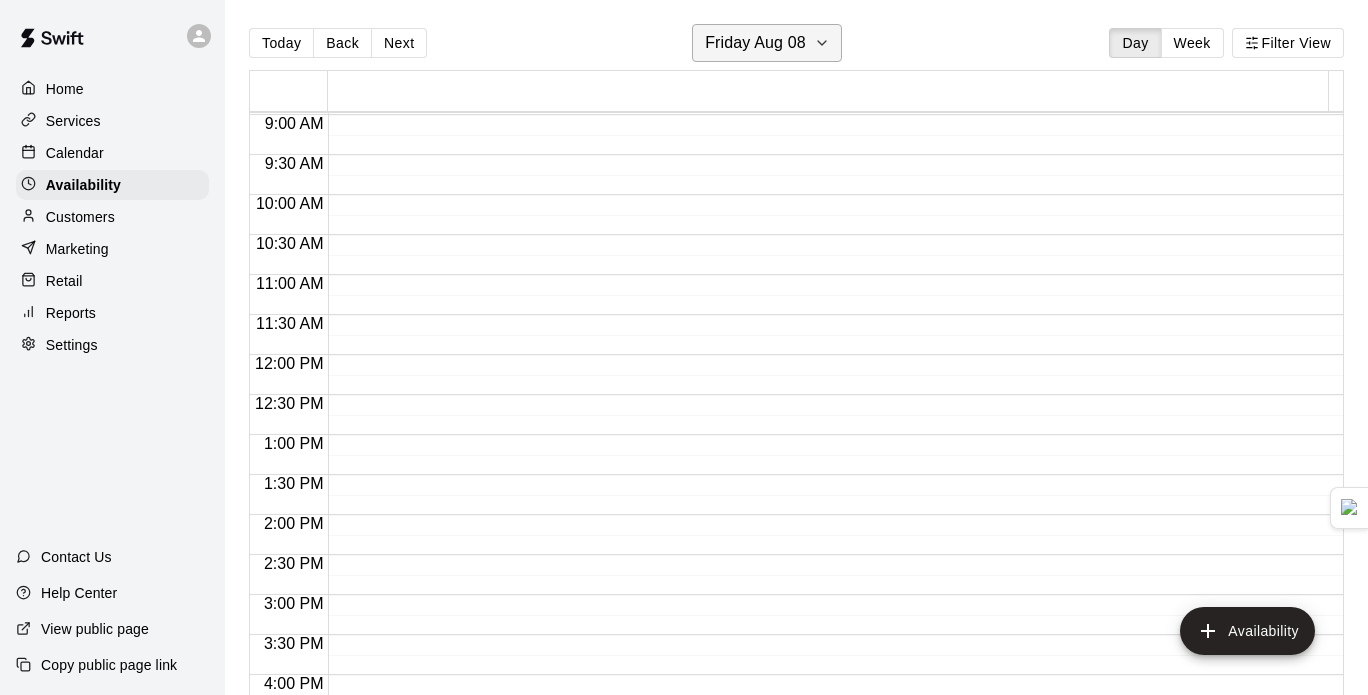 click 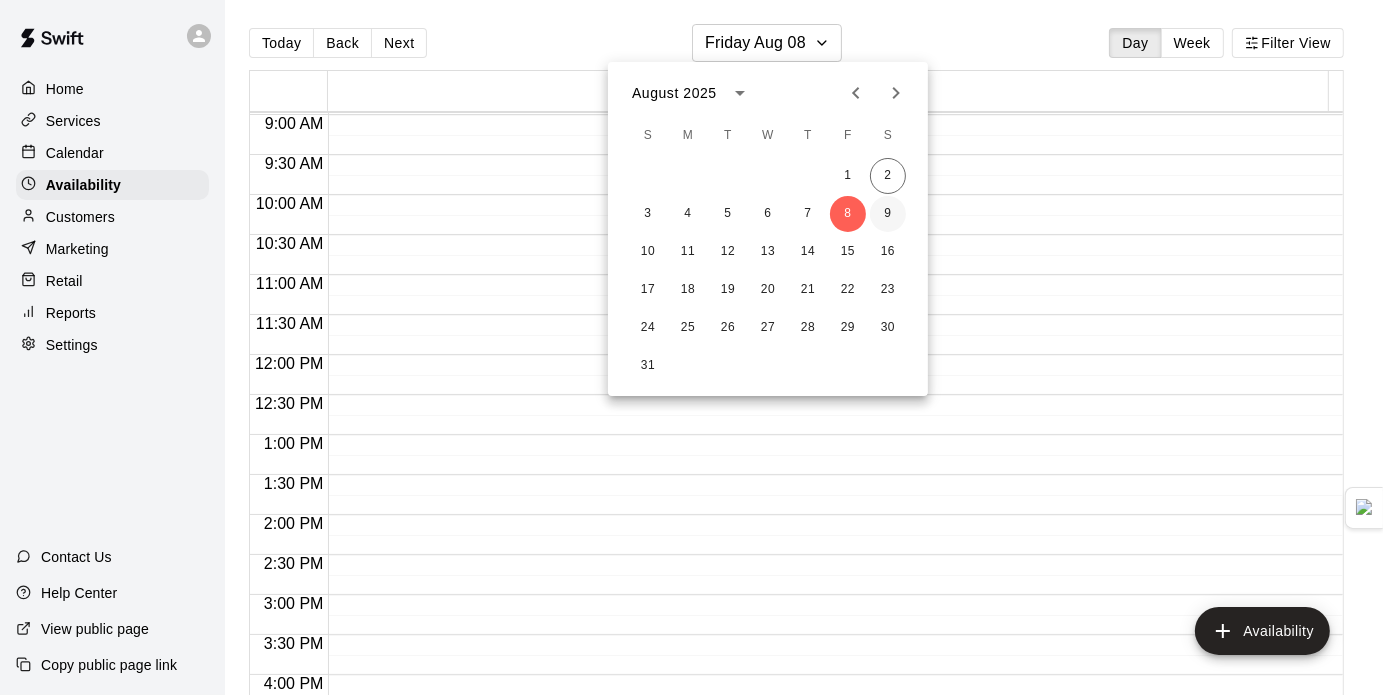 click on "9" at bounding box center (888, 214) 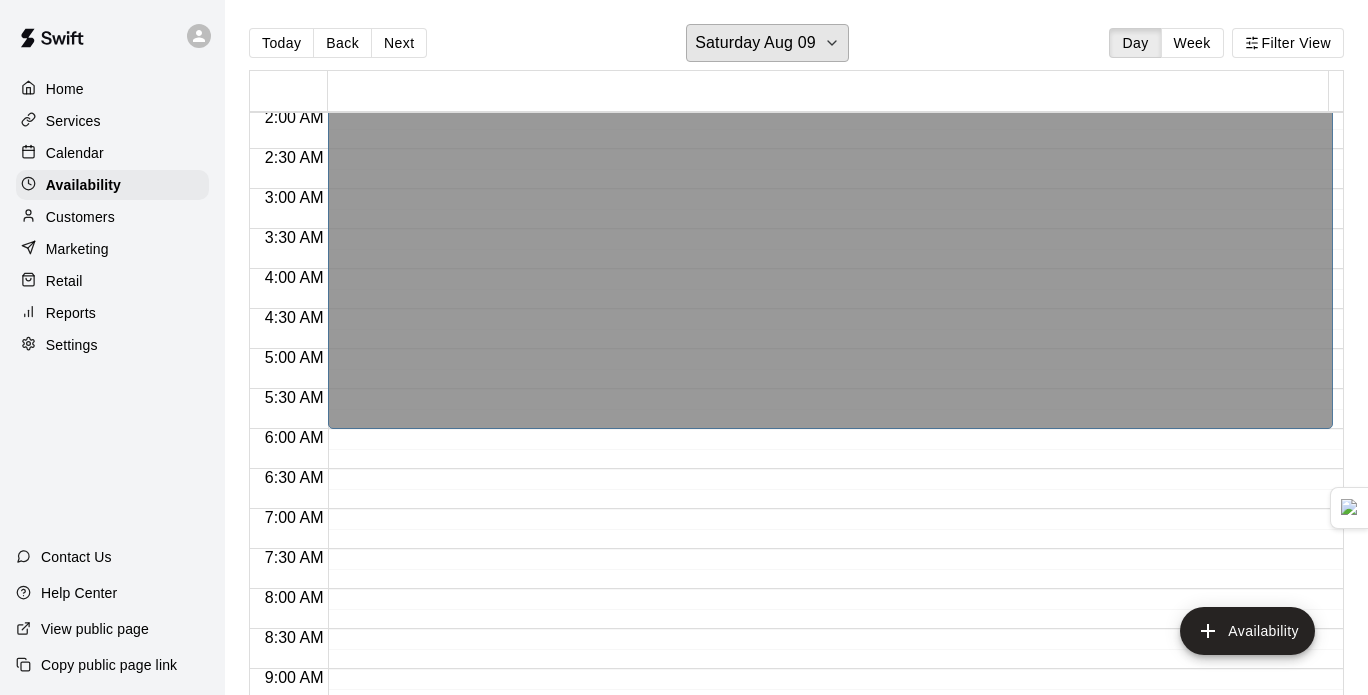 scroll, scrollTop: 162, scrollLeft: 0, axis: vertical 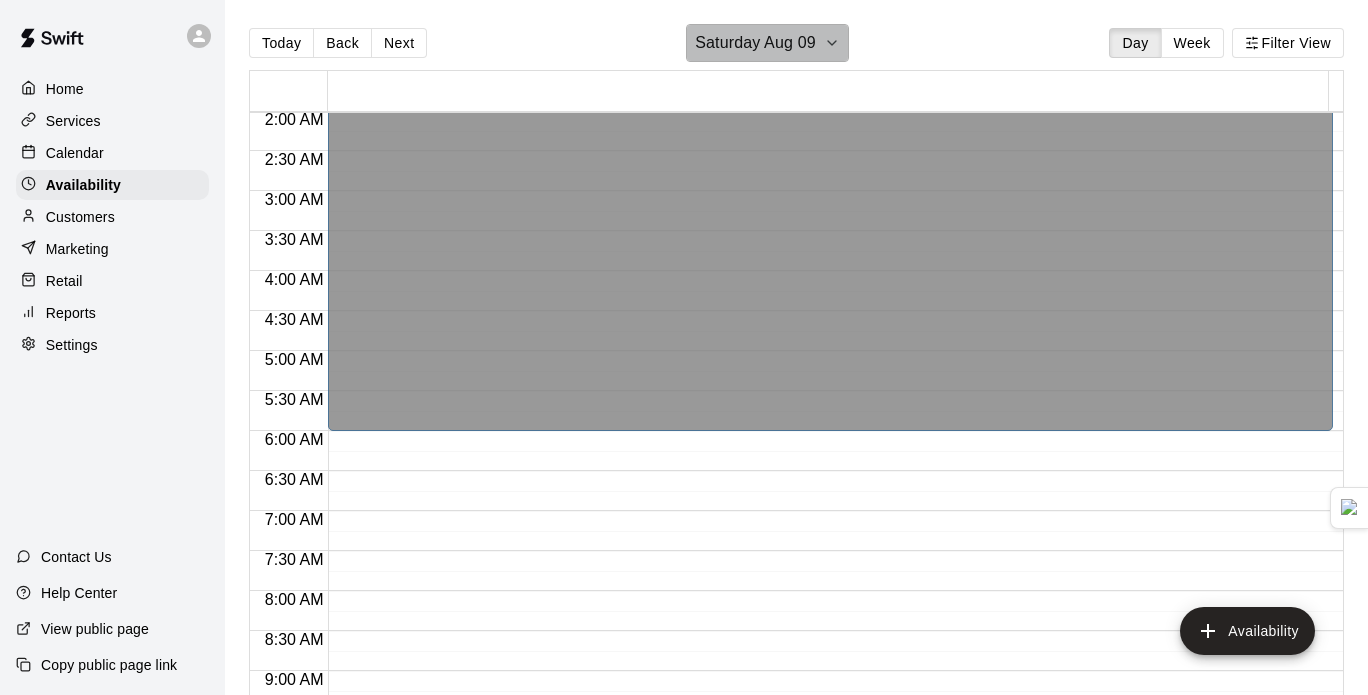 click on "Saturday Aug 09" at bounding box center [767, 43] 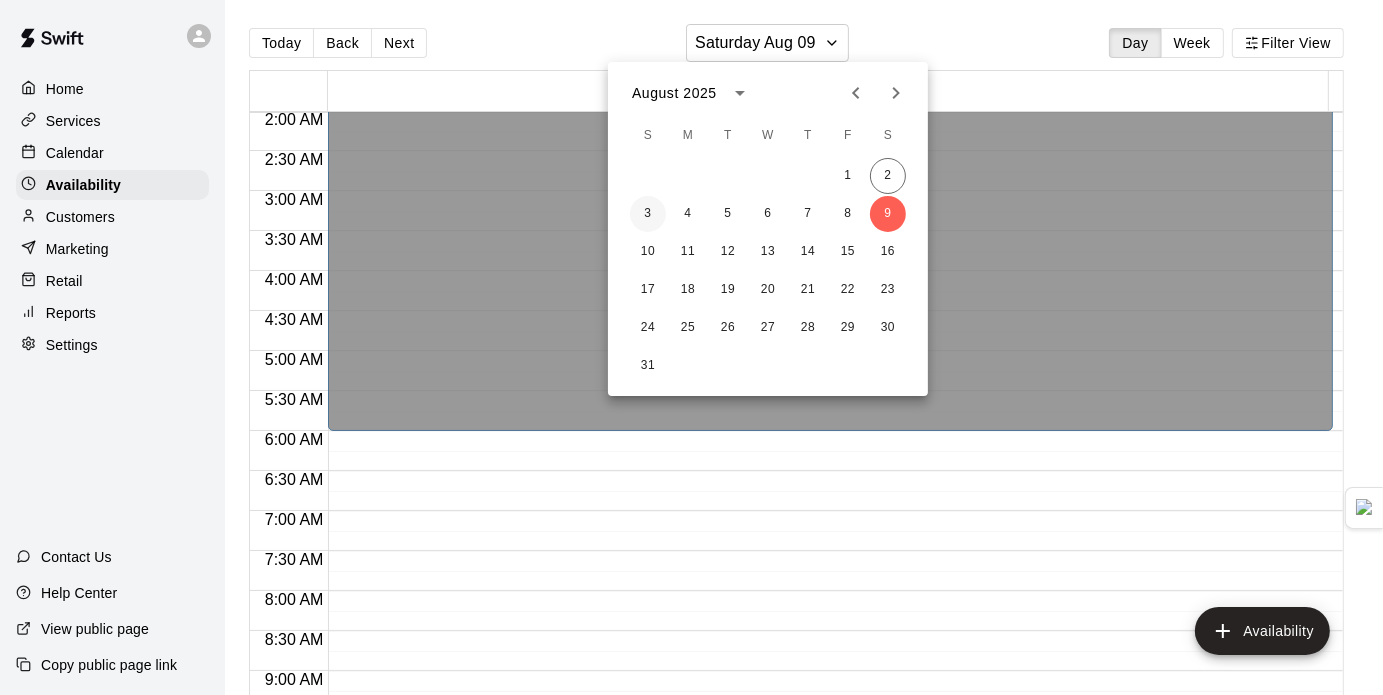 click on "3" at bounding box center [648, 214] 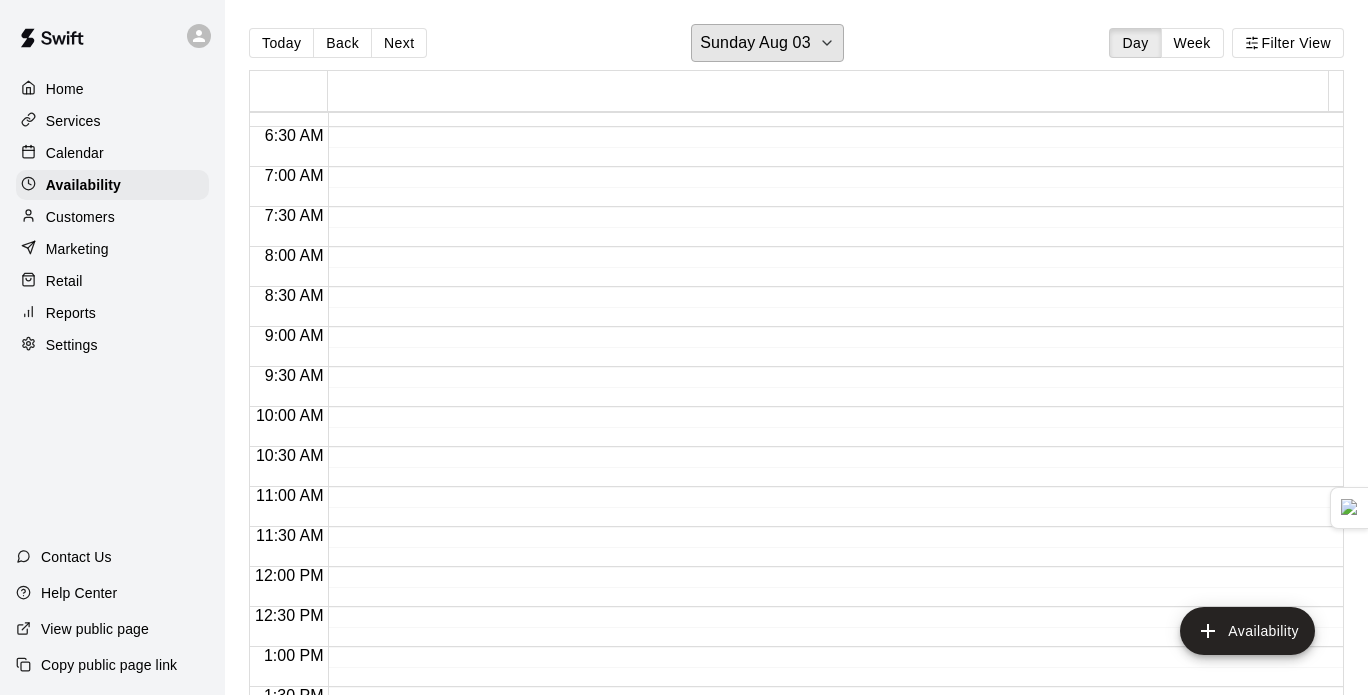 scroll, scrollTop: 502, scrollLeft: 0, axis: vertical 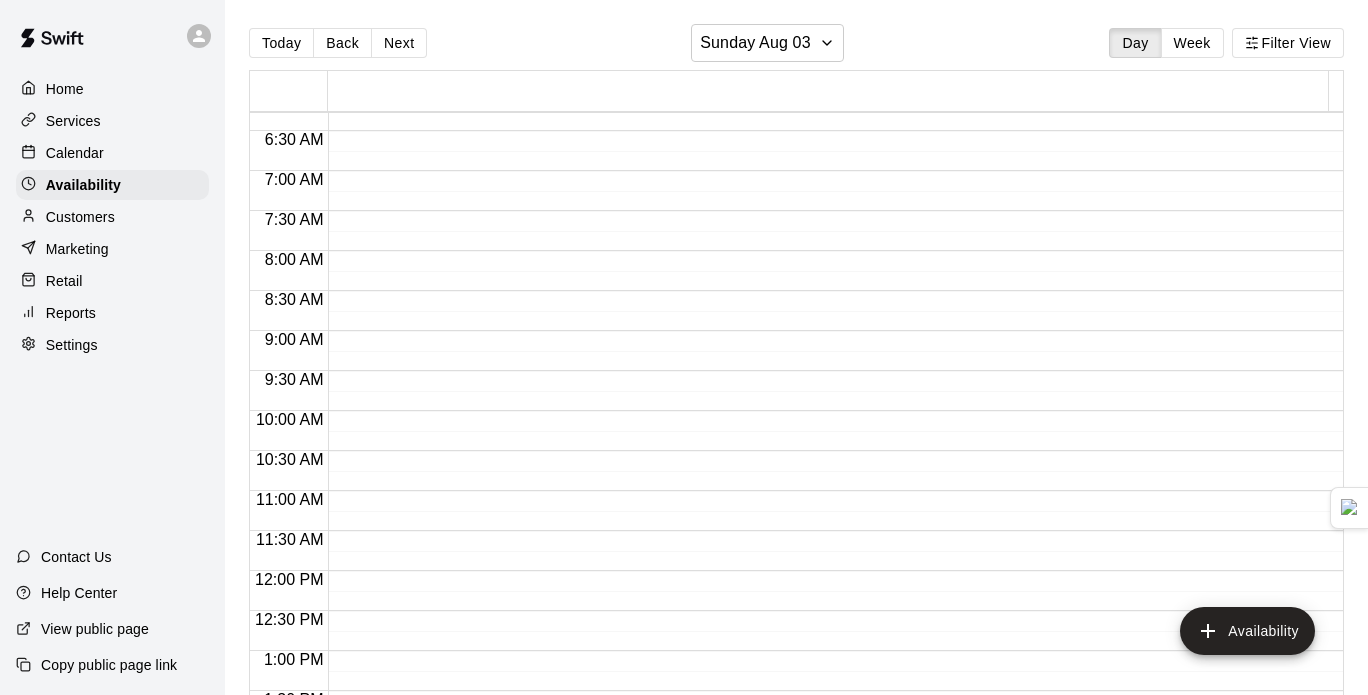 click on "Calendar" at bounding box center [112, 153] 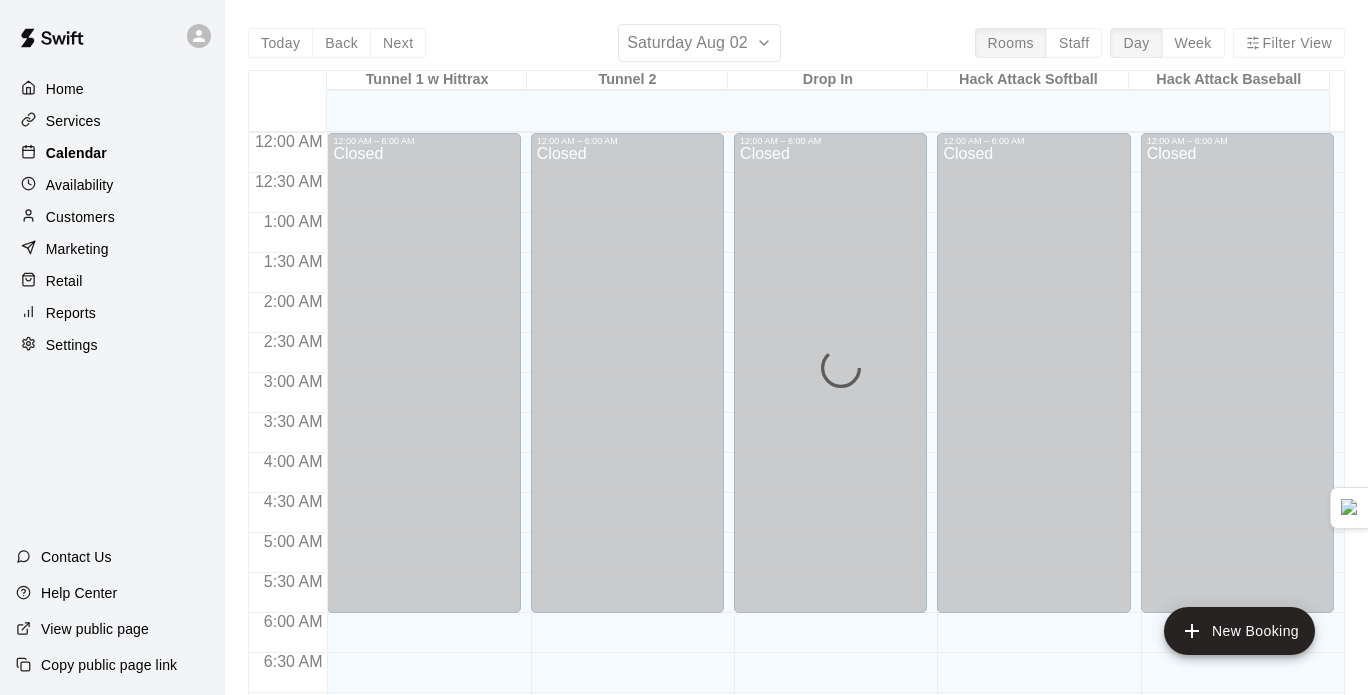 scroll, scrollTop: 1274, scrollLeft: 0, axis: vertical 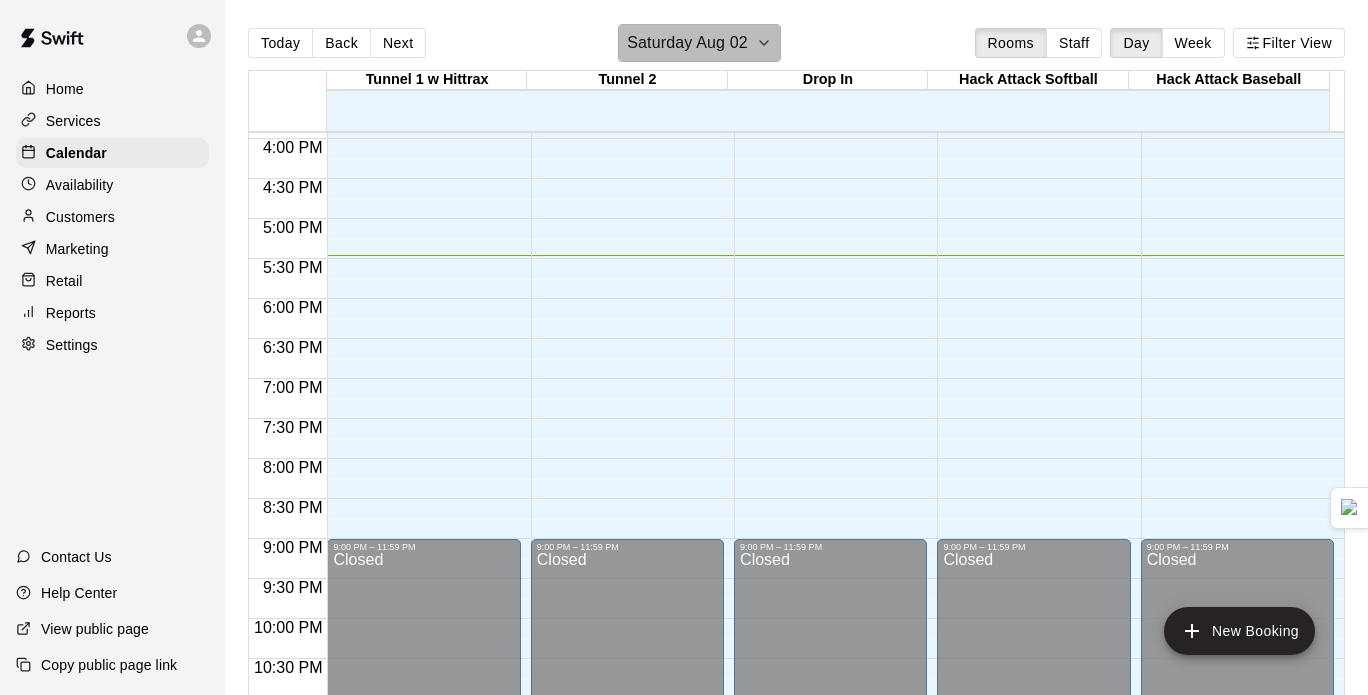 click 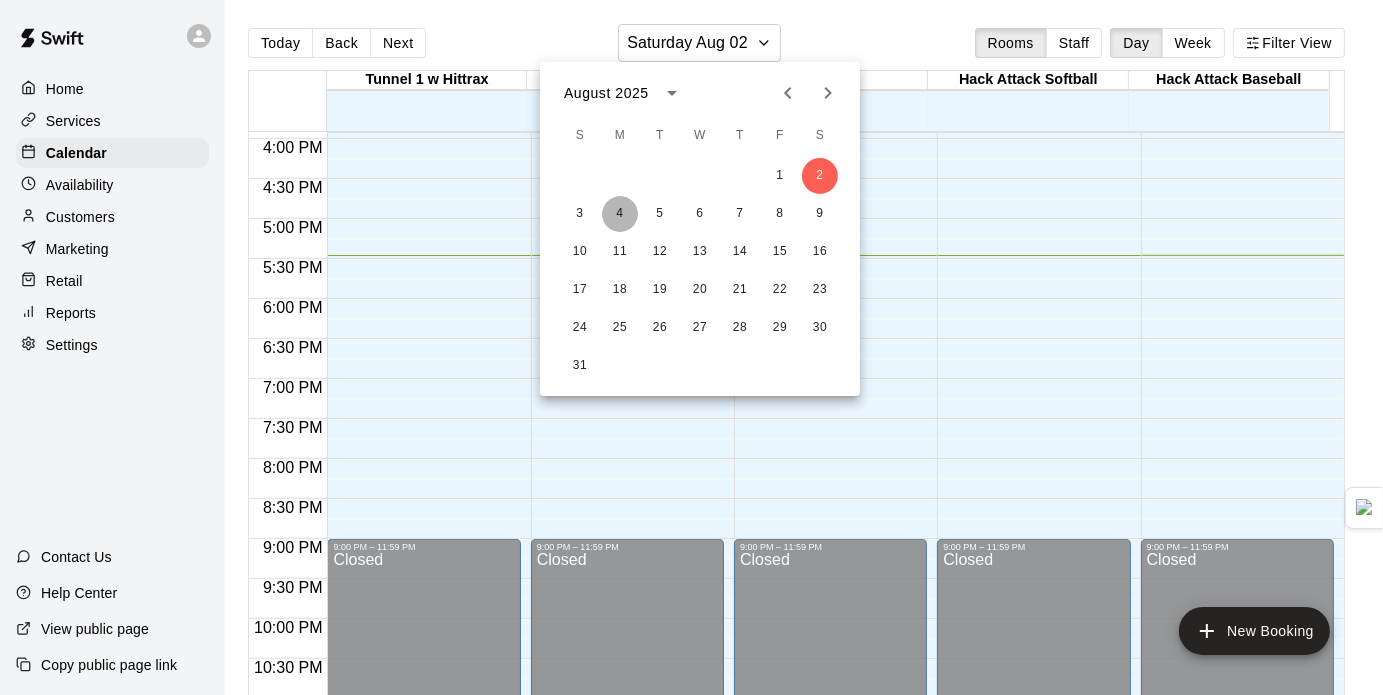 click on "4" at bounding box center [620, 214] 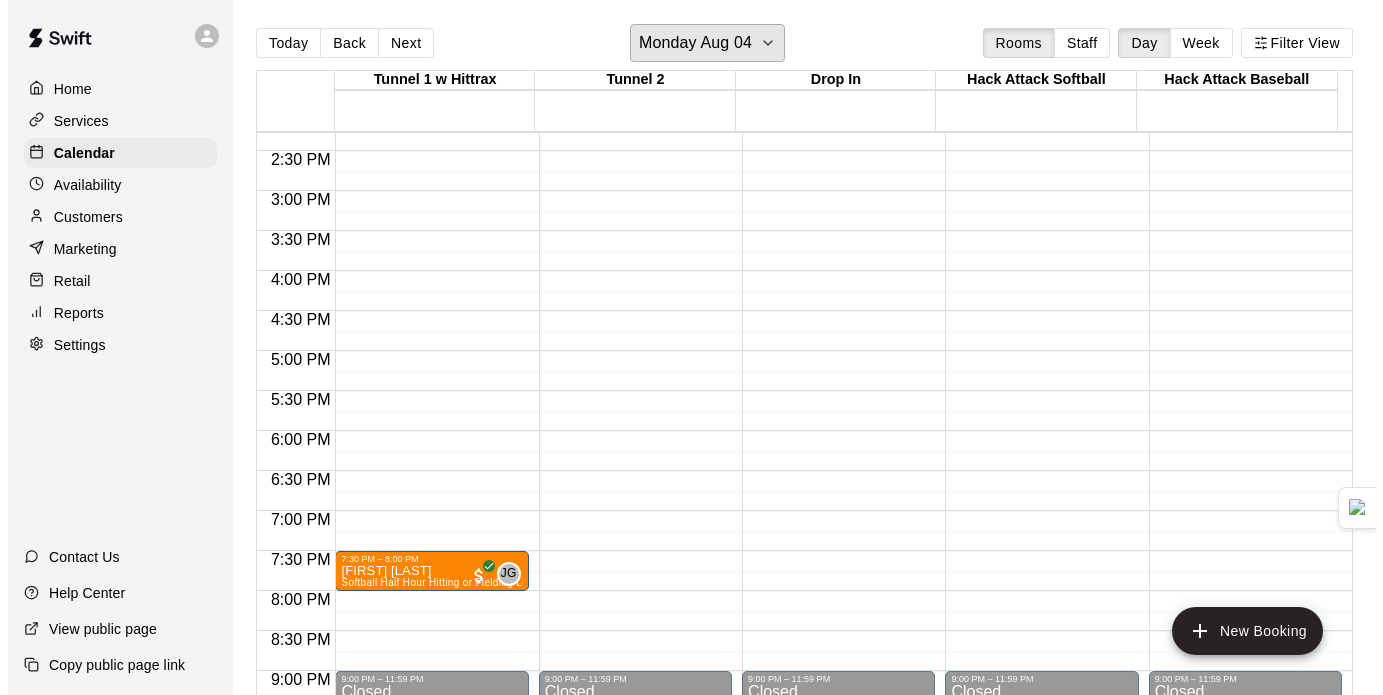 scroll, scrollTop: 1140, scrollLeft: 0, axis: vertical 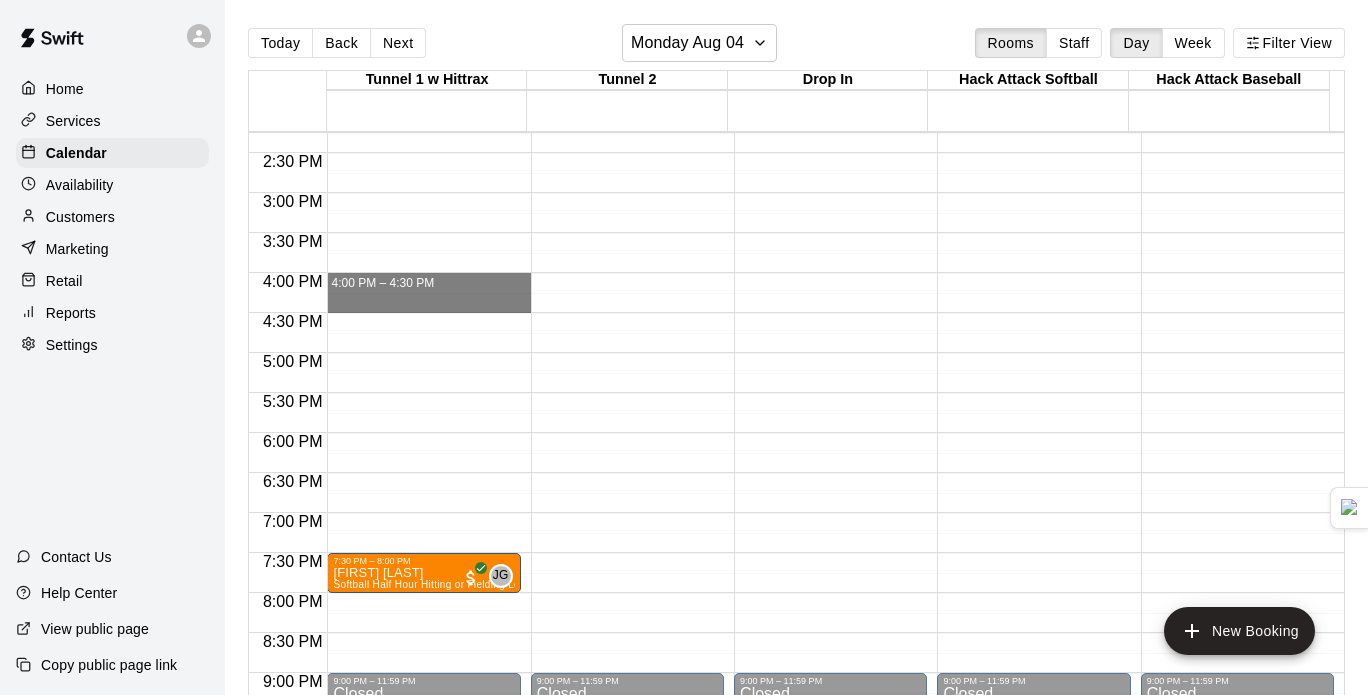 drag, startPoint x: 485, startPoint y: 278, endPoint x: 487, endPoint y: 312, distance: 34.058773 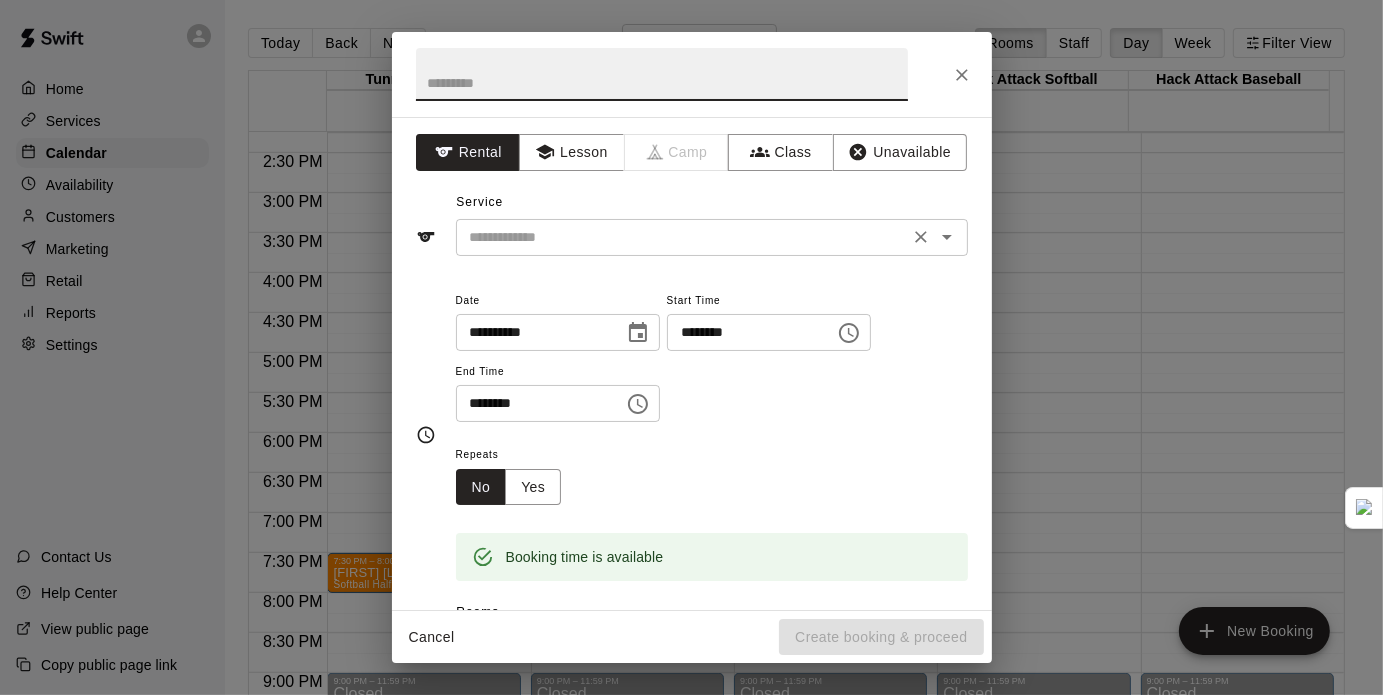click at bounding box center [682, 237] 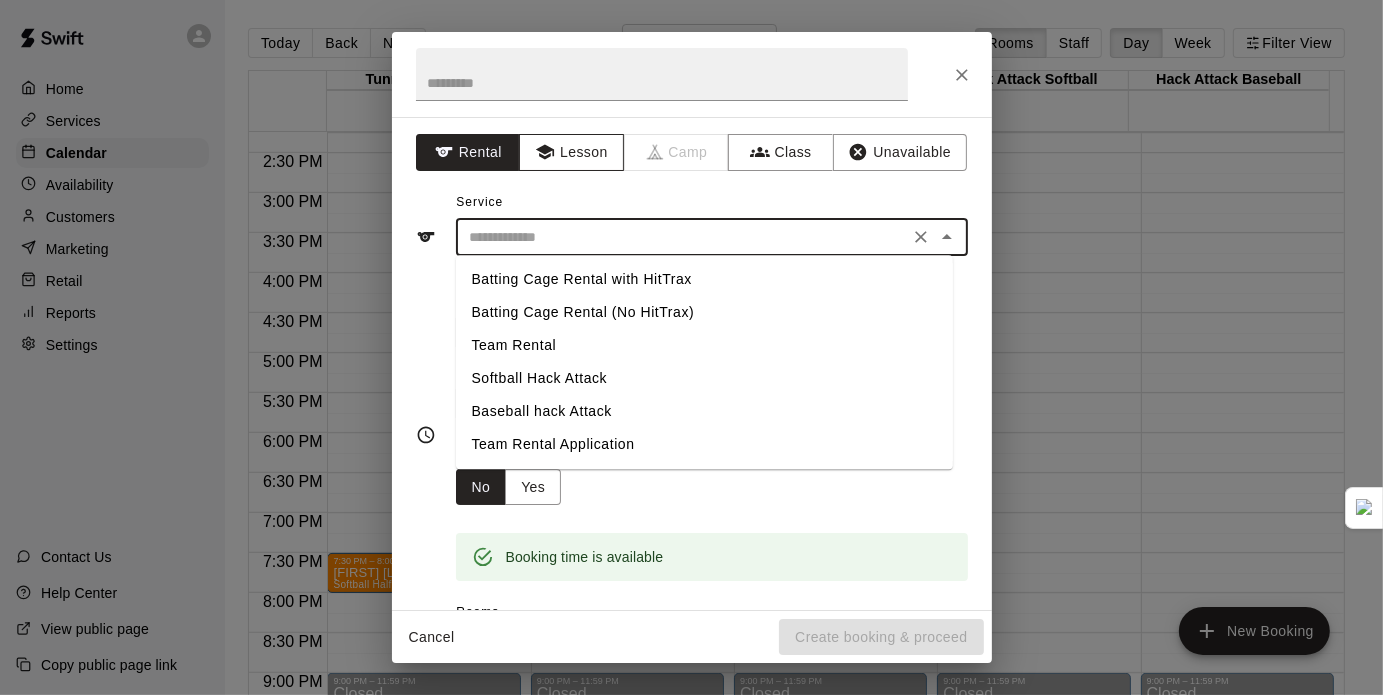click on "Lesson" at bounding box center [571, 152] 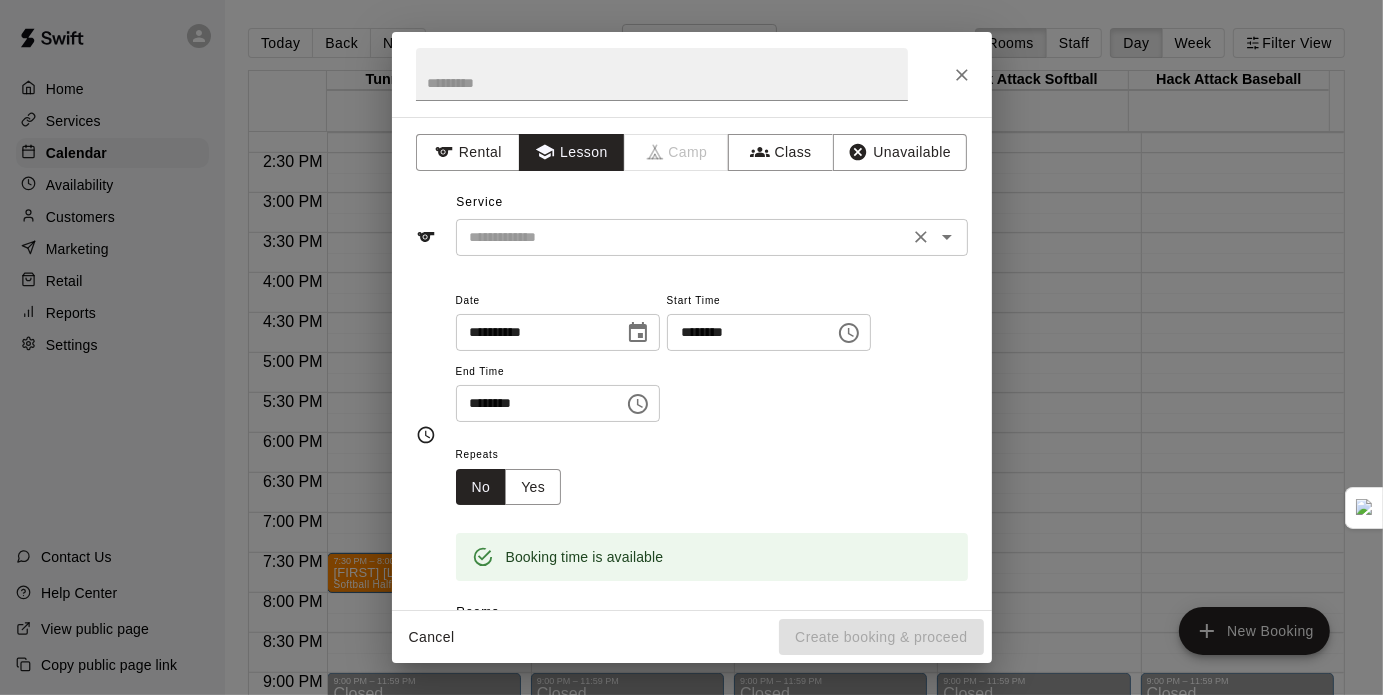 click at bounding box center [682, 237] 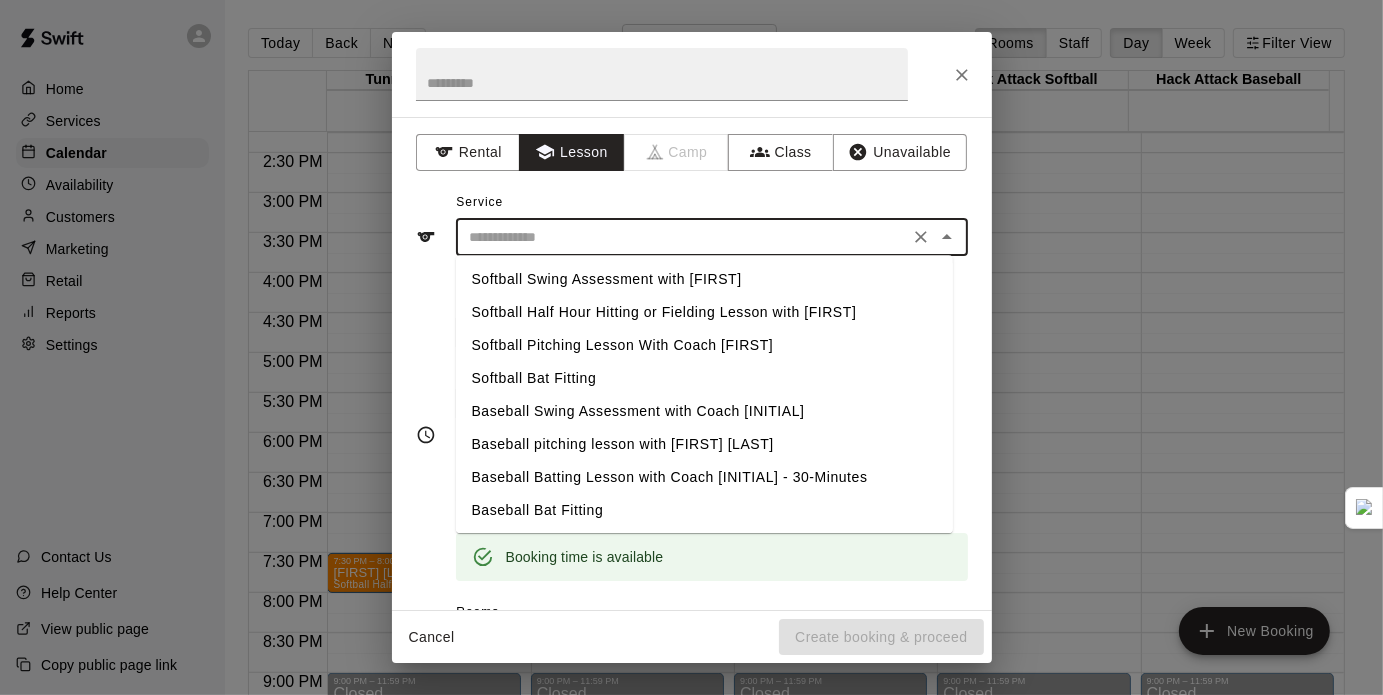 click on "Baseball pitching lesson with [FIRST] [LAST]" at bounding box center (704, 444) 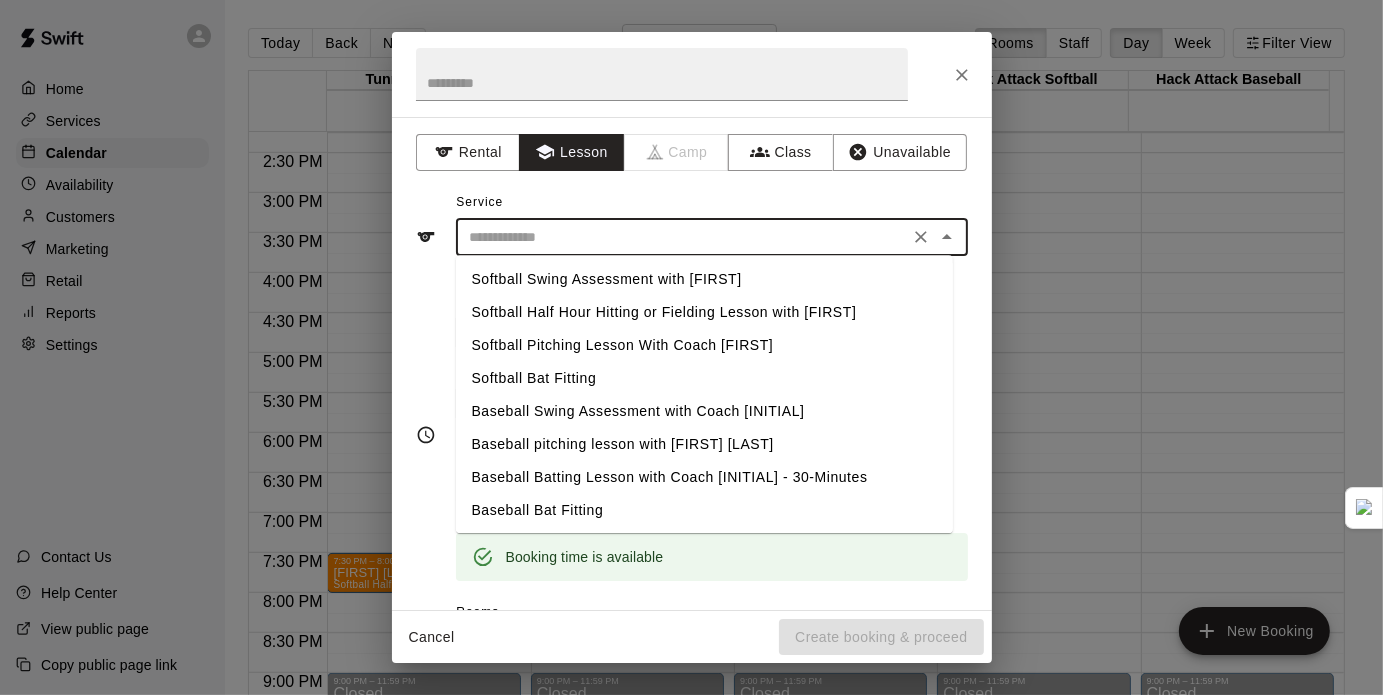 type on "**********" 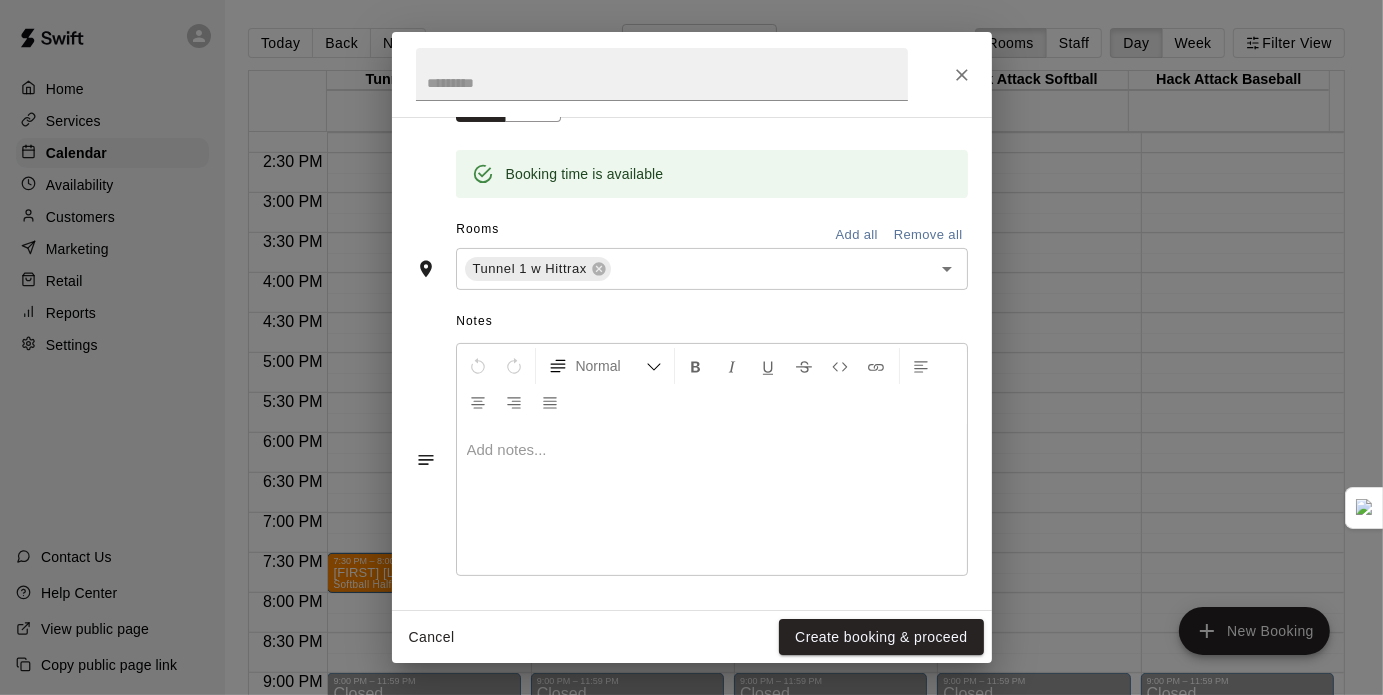 scroll, scrollTop: 0, scrollLeft: 0, axis: both 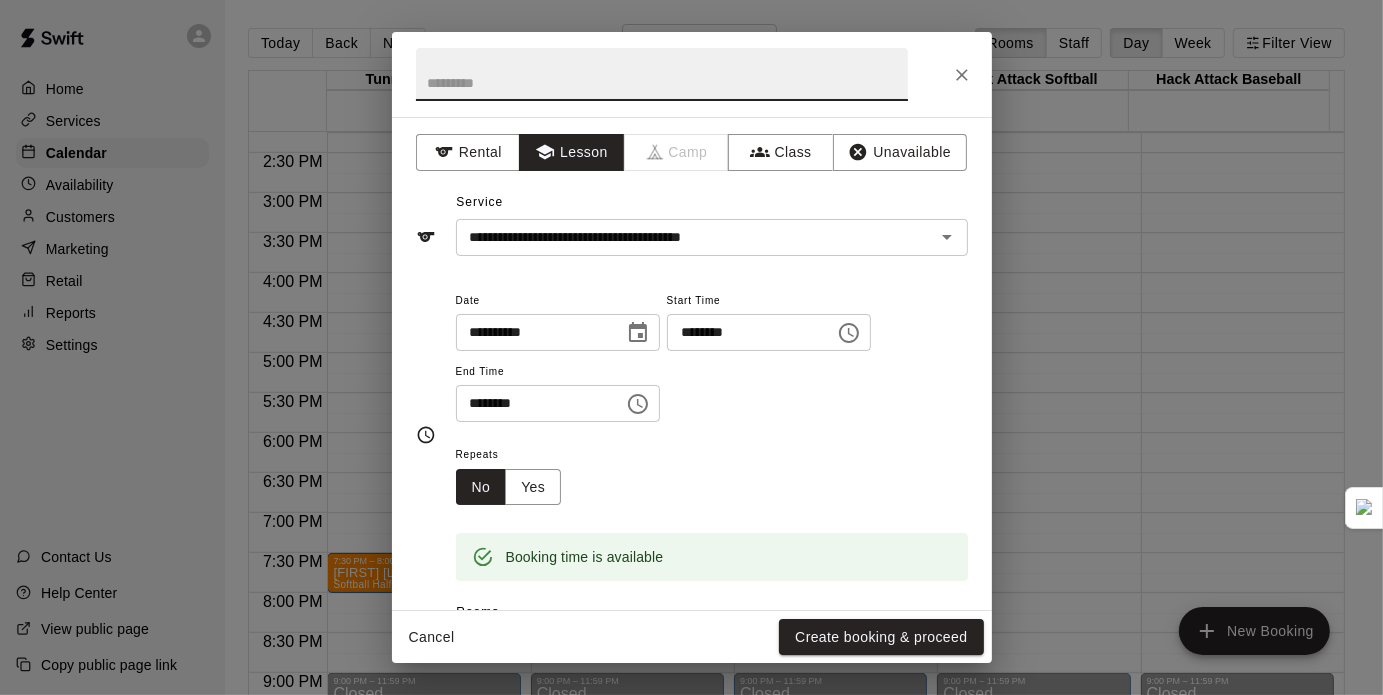 click at bounding box center (662, 74) 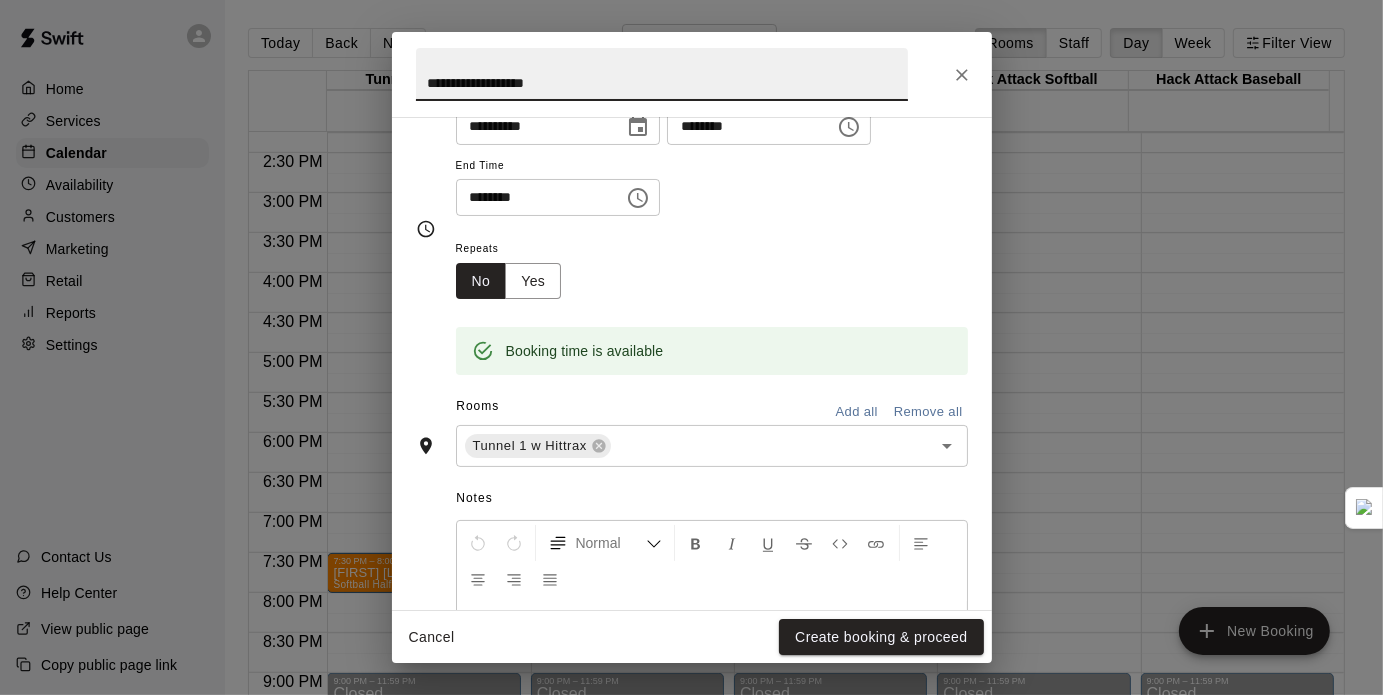 scroll, scrollTop: 384, scrollLeft: 0, axis: vertical 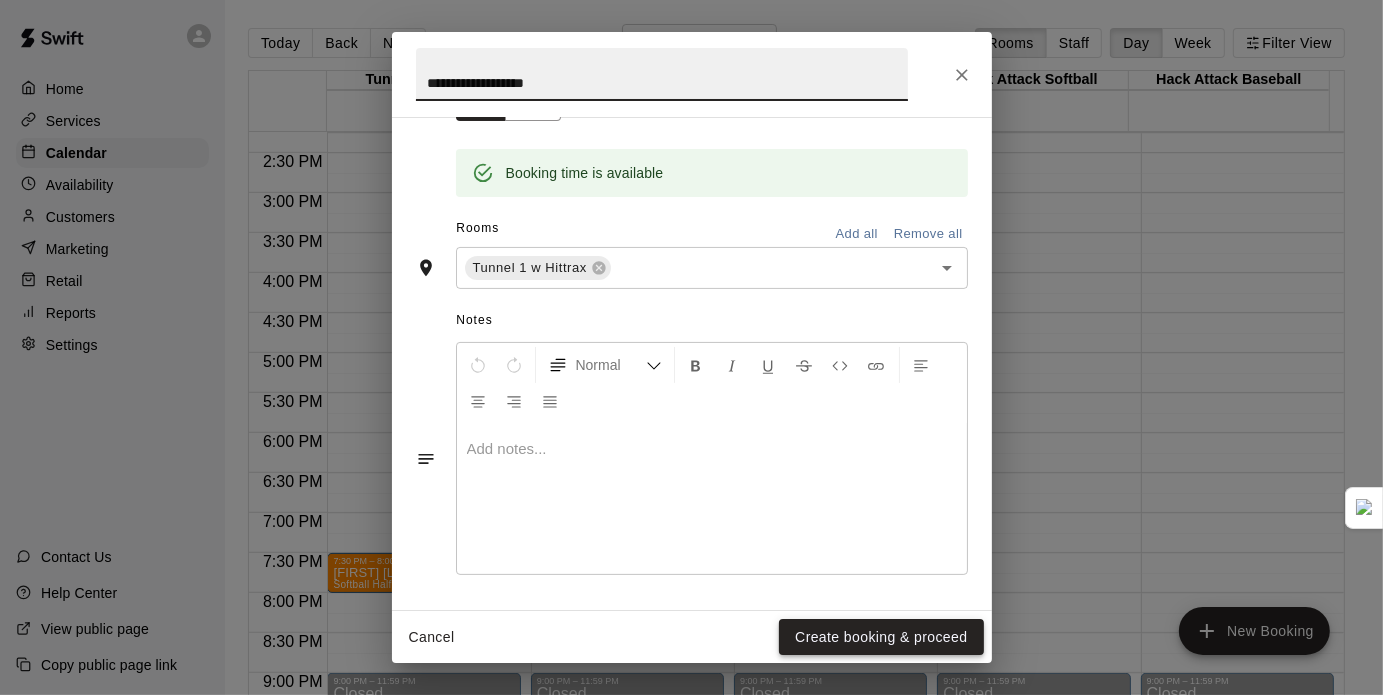type on "**********" 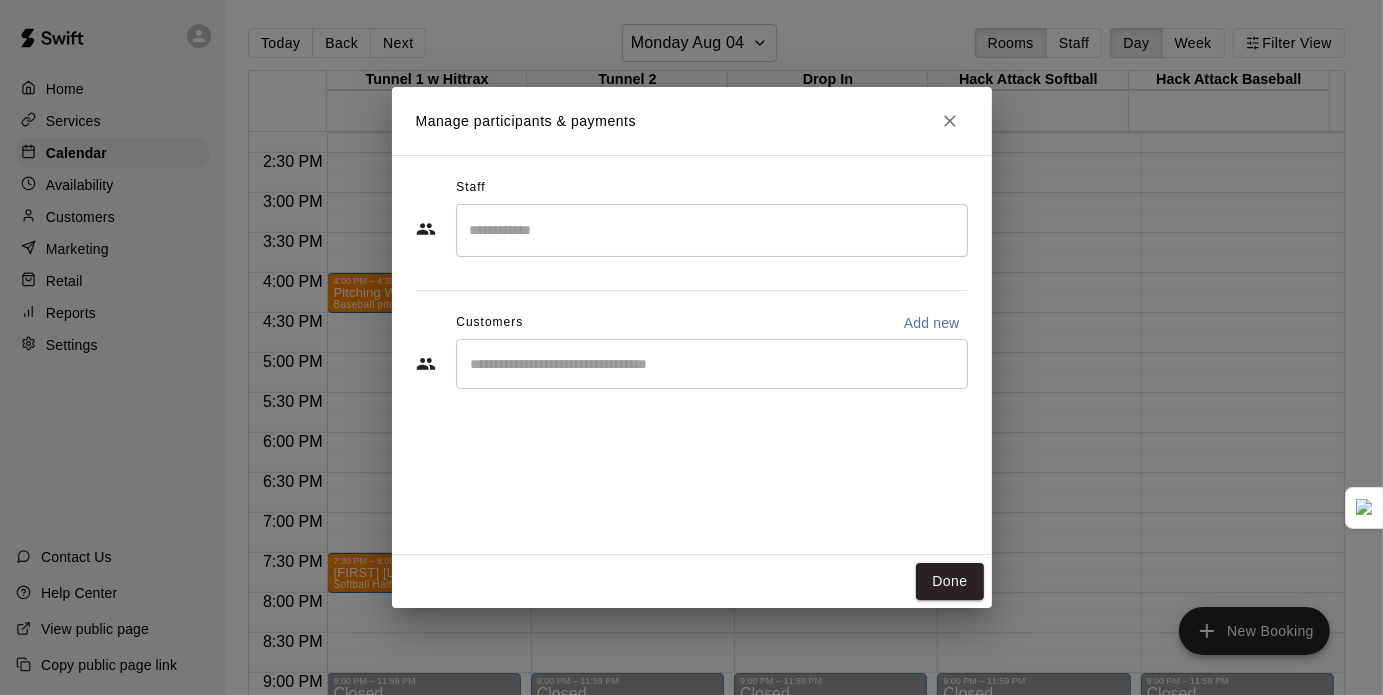 click at bounding box center [712, 230] 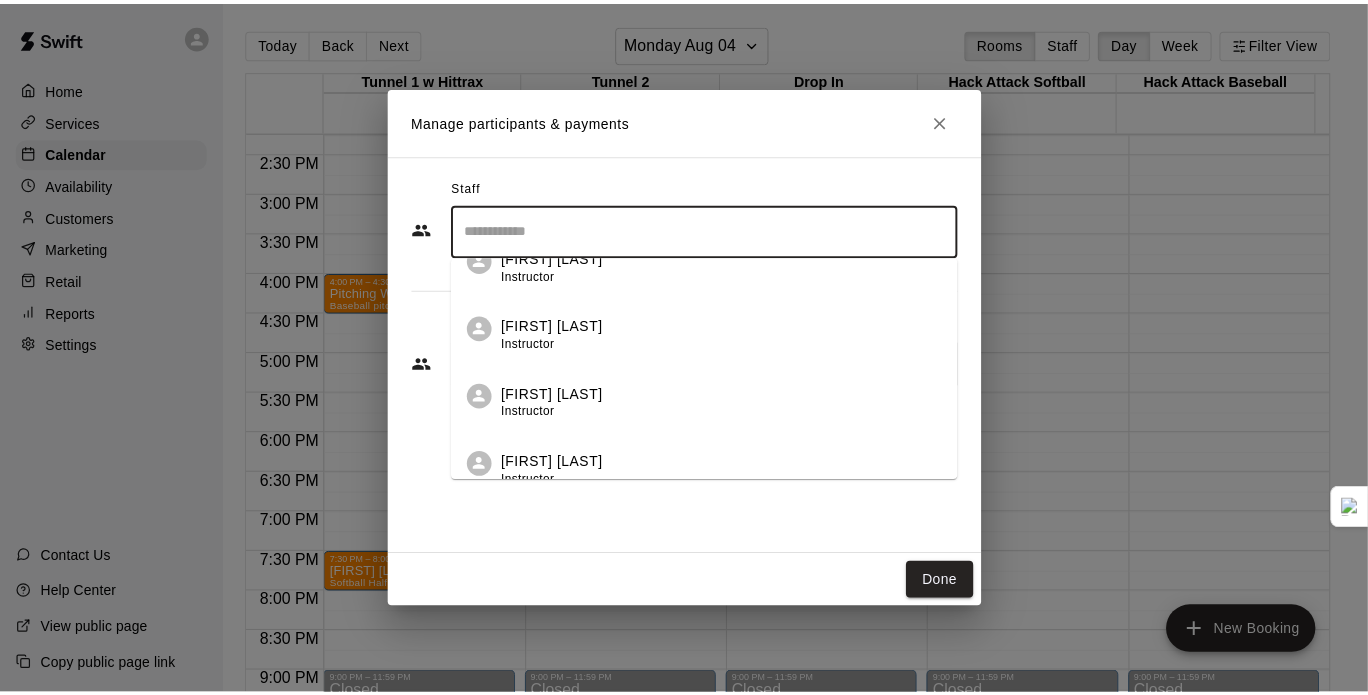 scroll, scrollTop: 168, scrollLeft: 0, axis: vertical 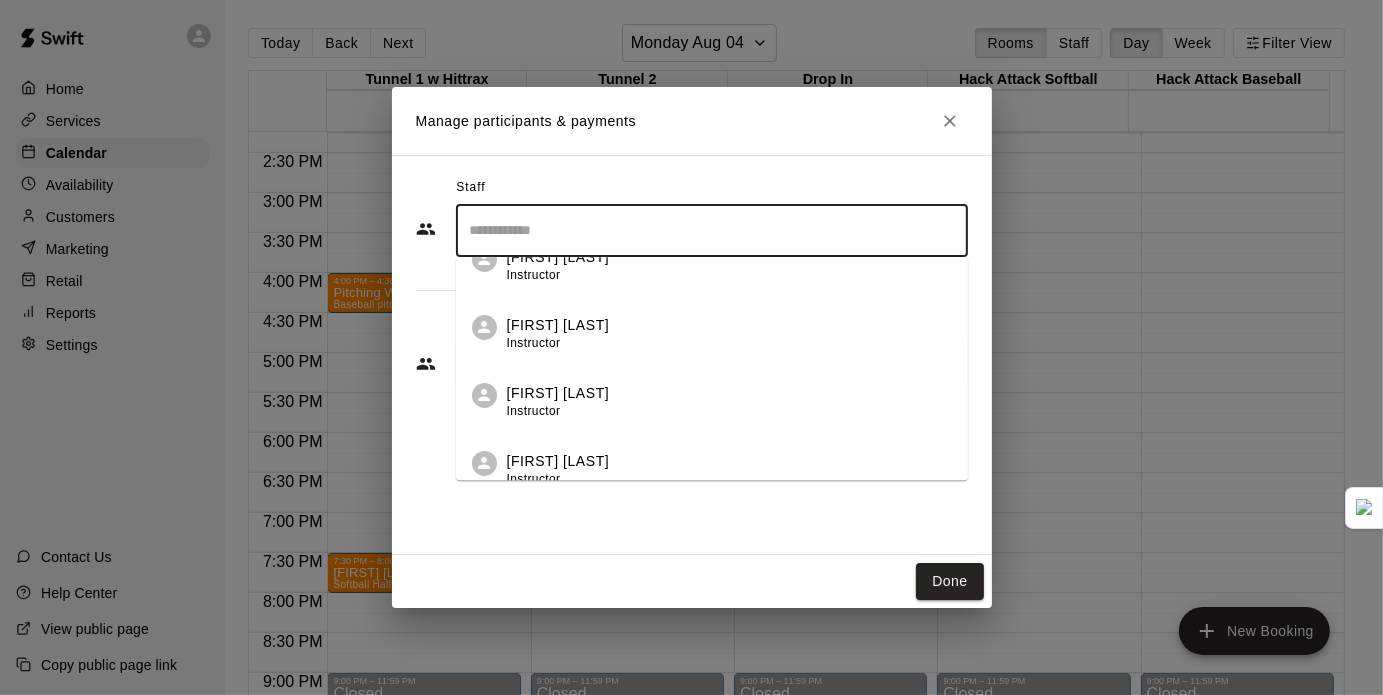 click on "[FIRST] [LAST] Instructor" at bounding box center [729, 402] 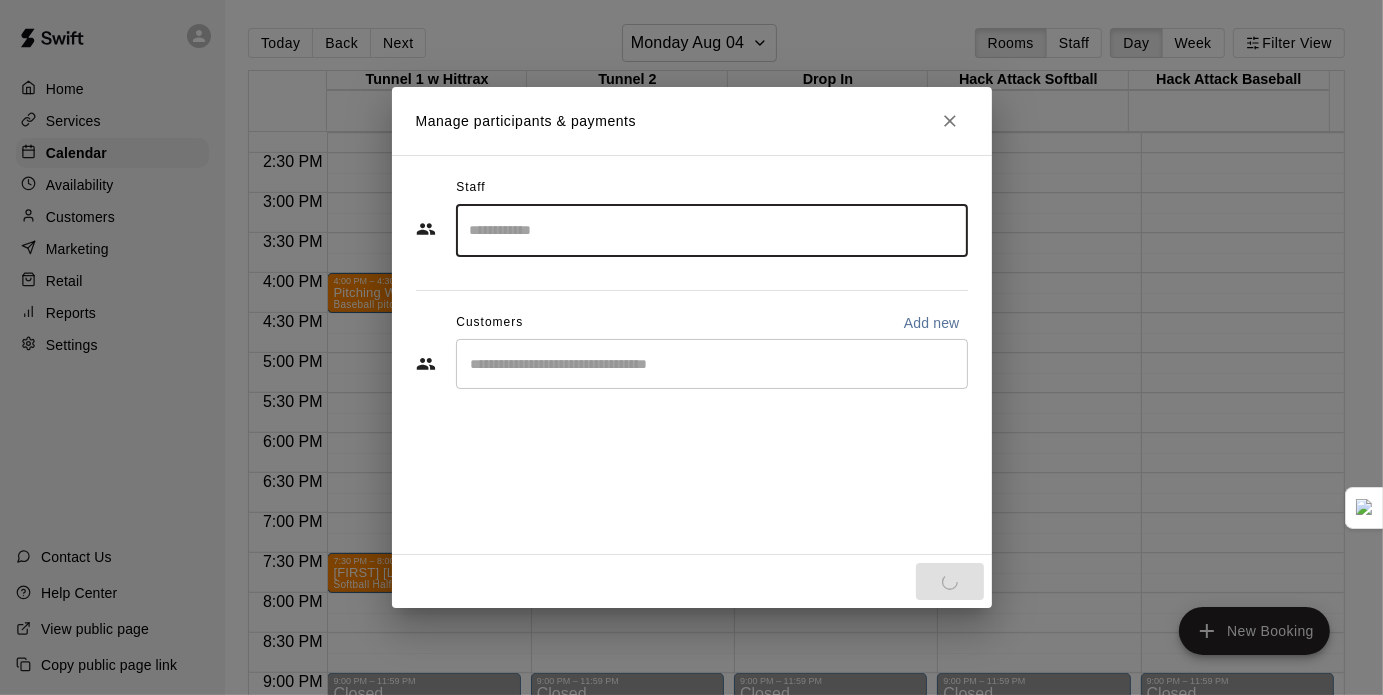 click on "​" at bounding box center [712, 364] 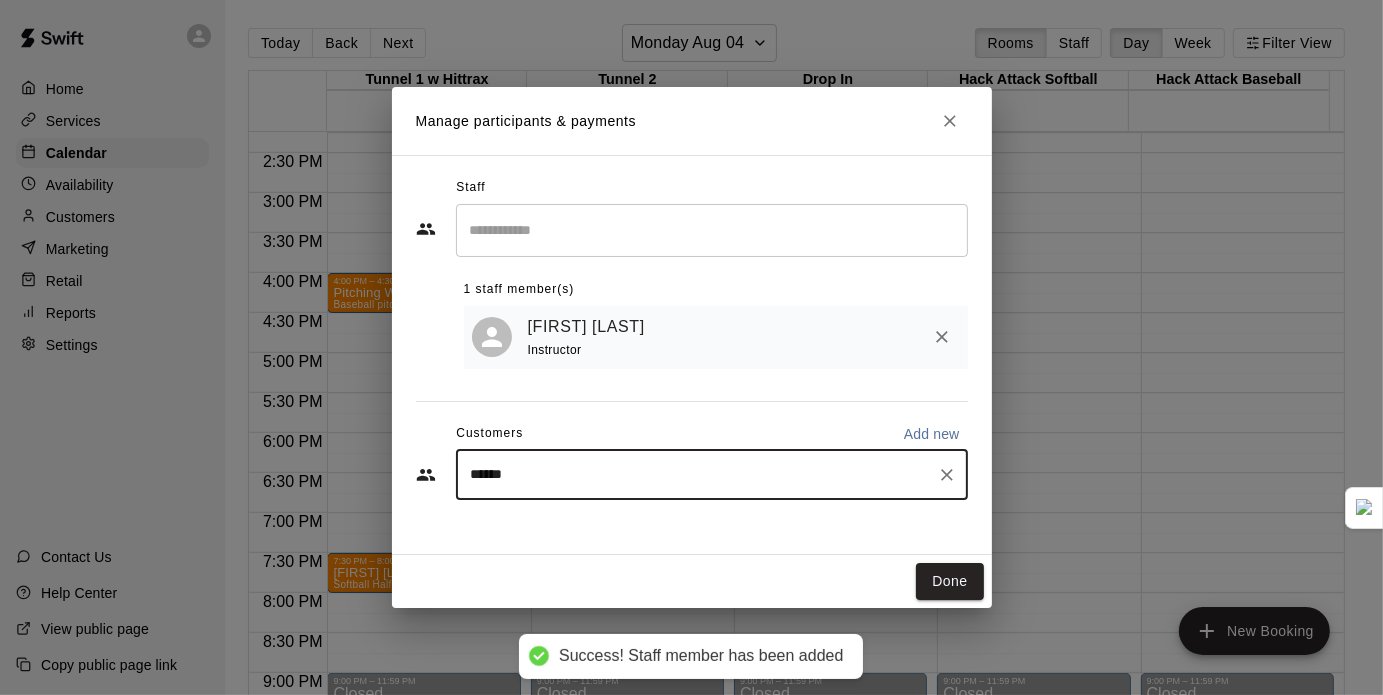 type on "*******" 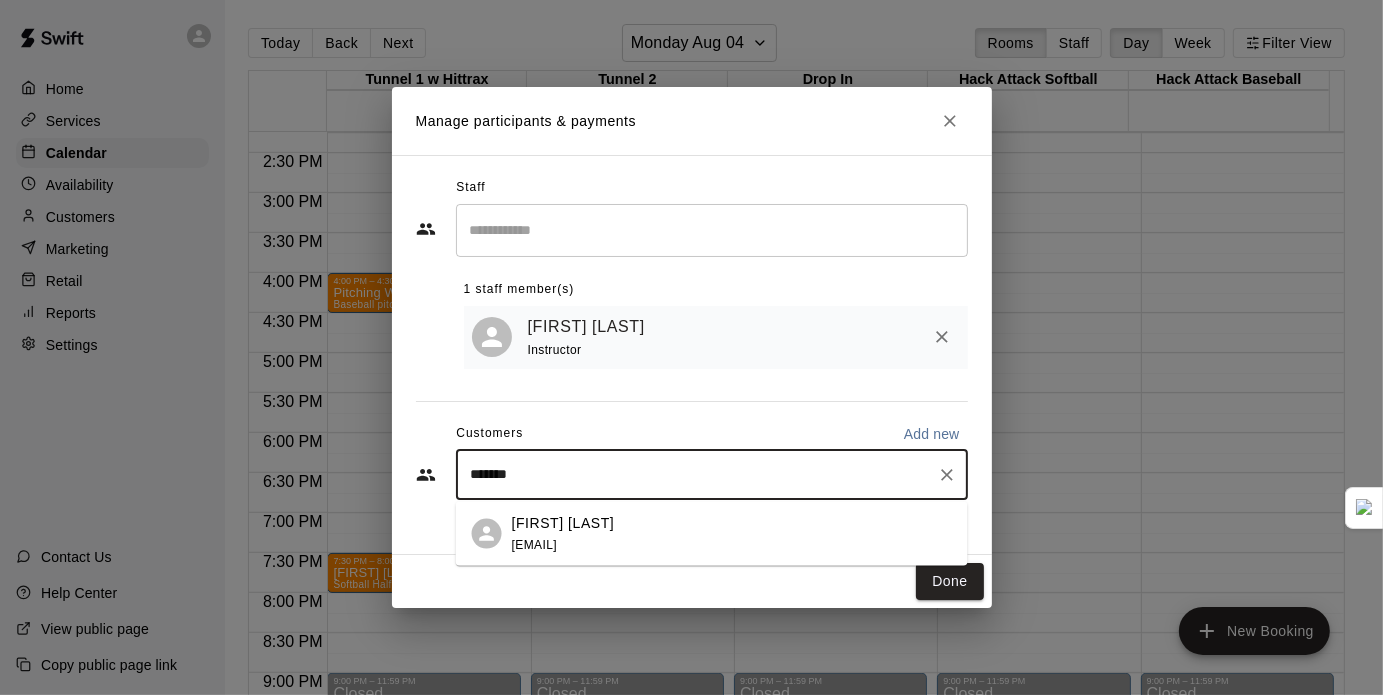 click on "[FIRST] [LAST]" at bounding box center [563, 522] 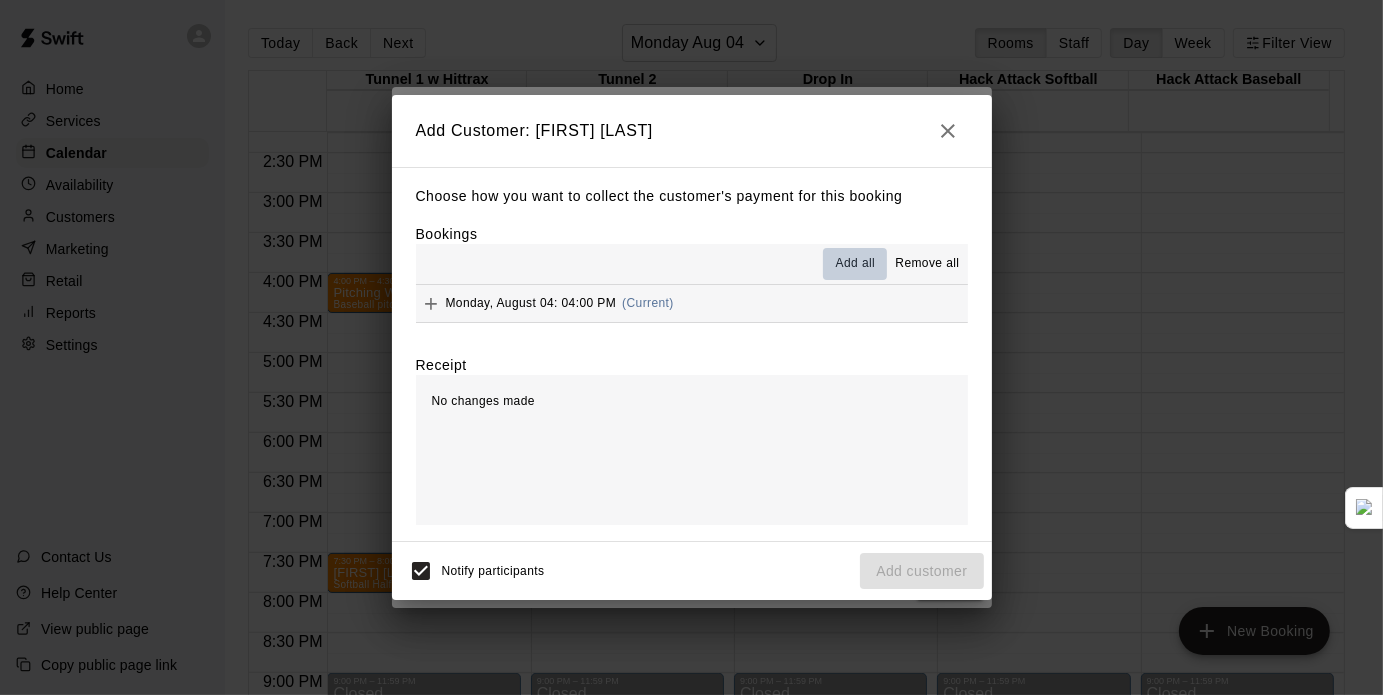 click on "Add all" at bounding box center (856, 264) 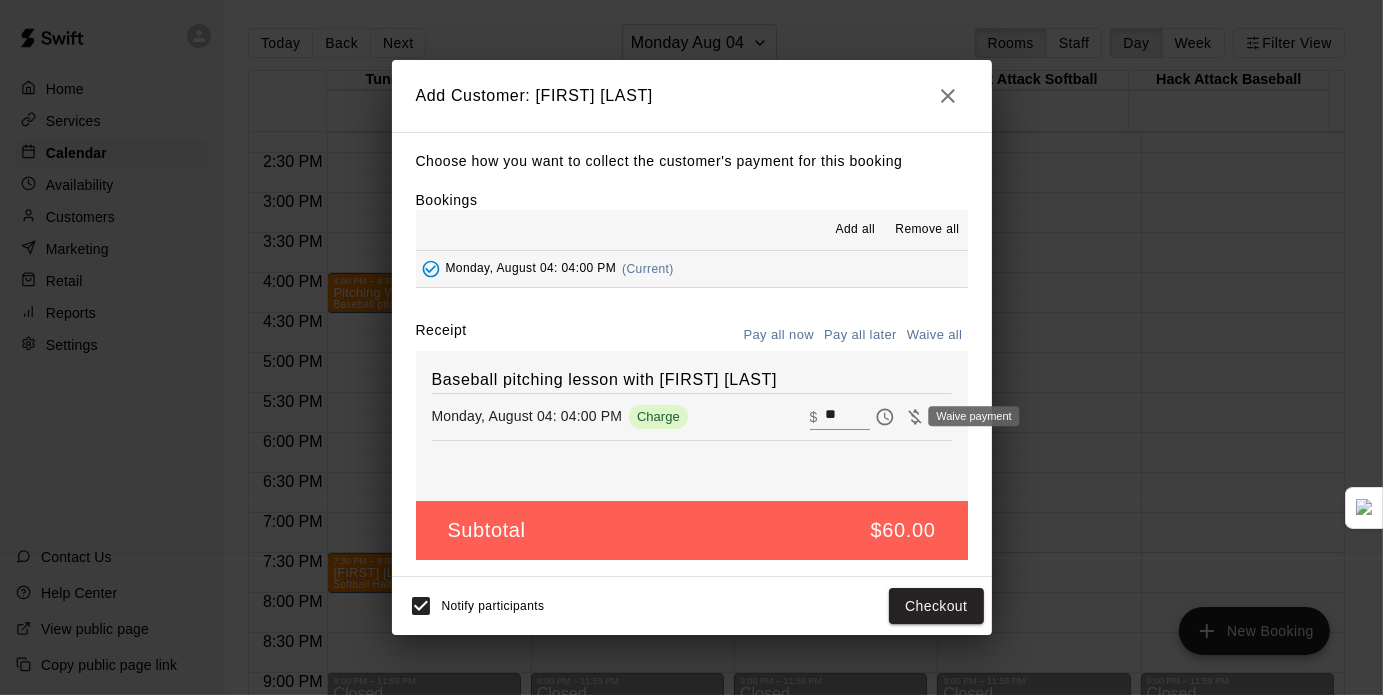 click 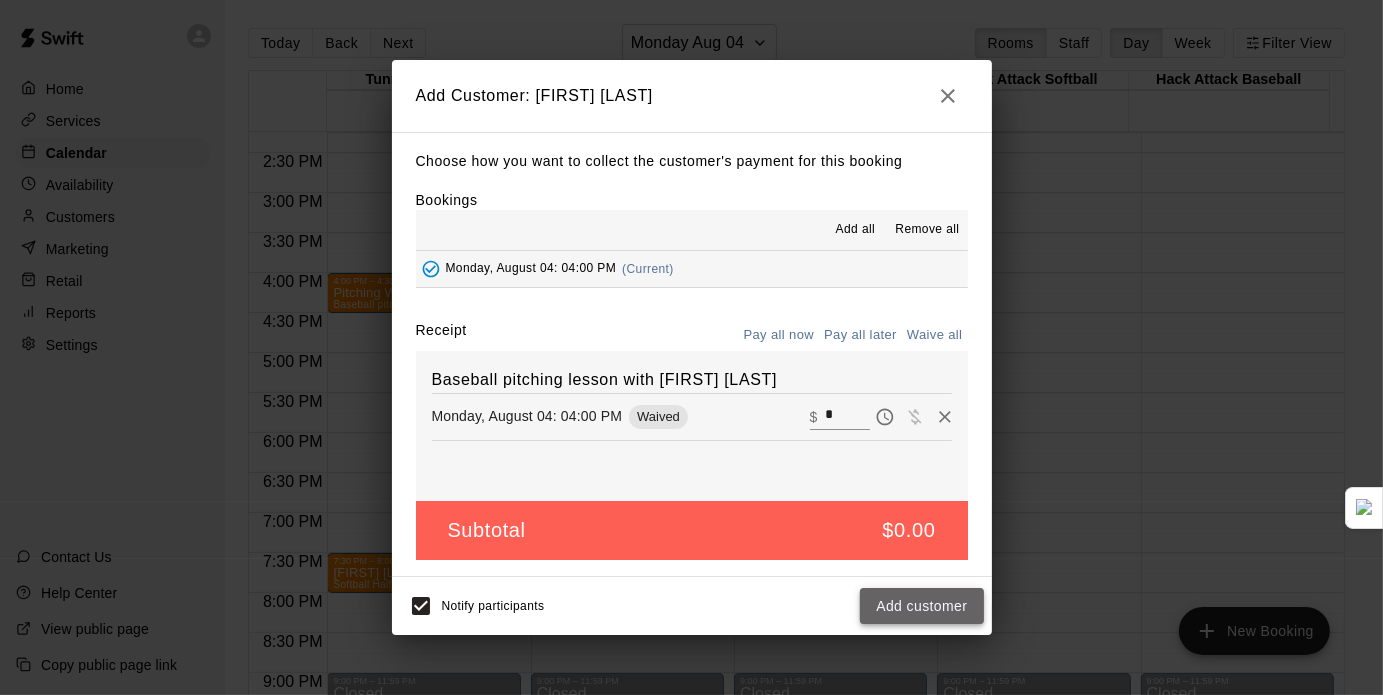 click on "Add customer" at bounding box center [921, 606] 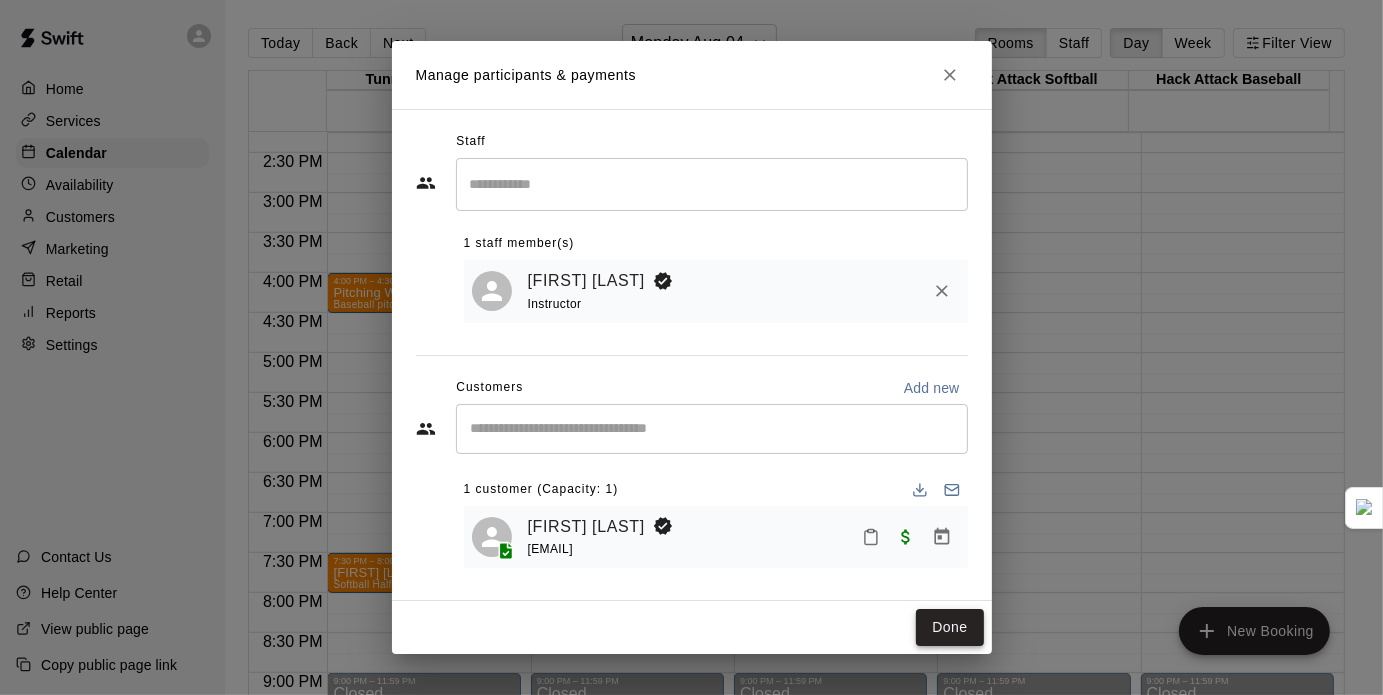 click on "Done" at bounding box center (949, 627) 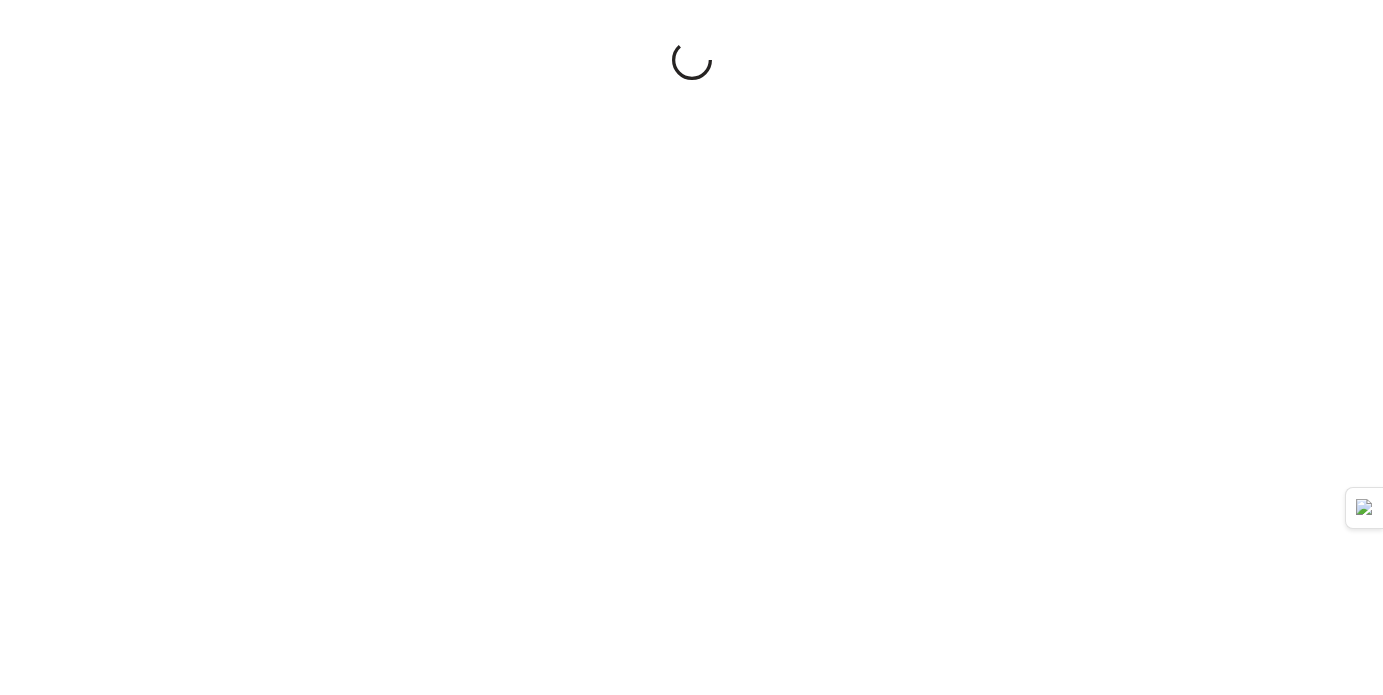 scroll, scrollTop: 0, scrollLeft: 0, axis: both 